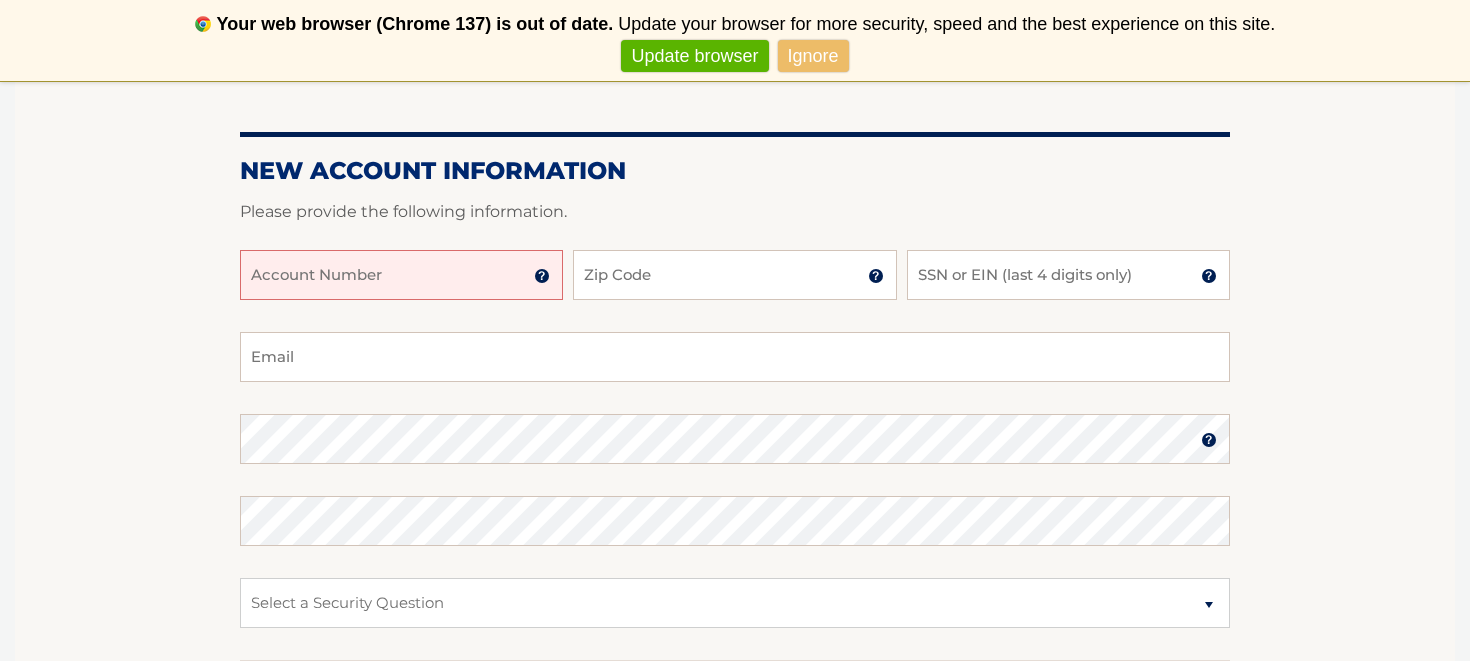 scroll, scrollTop: 268, scrollLeft: 0, axis: vertical 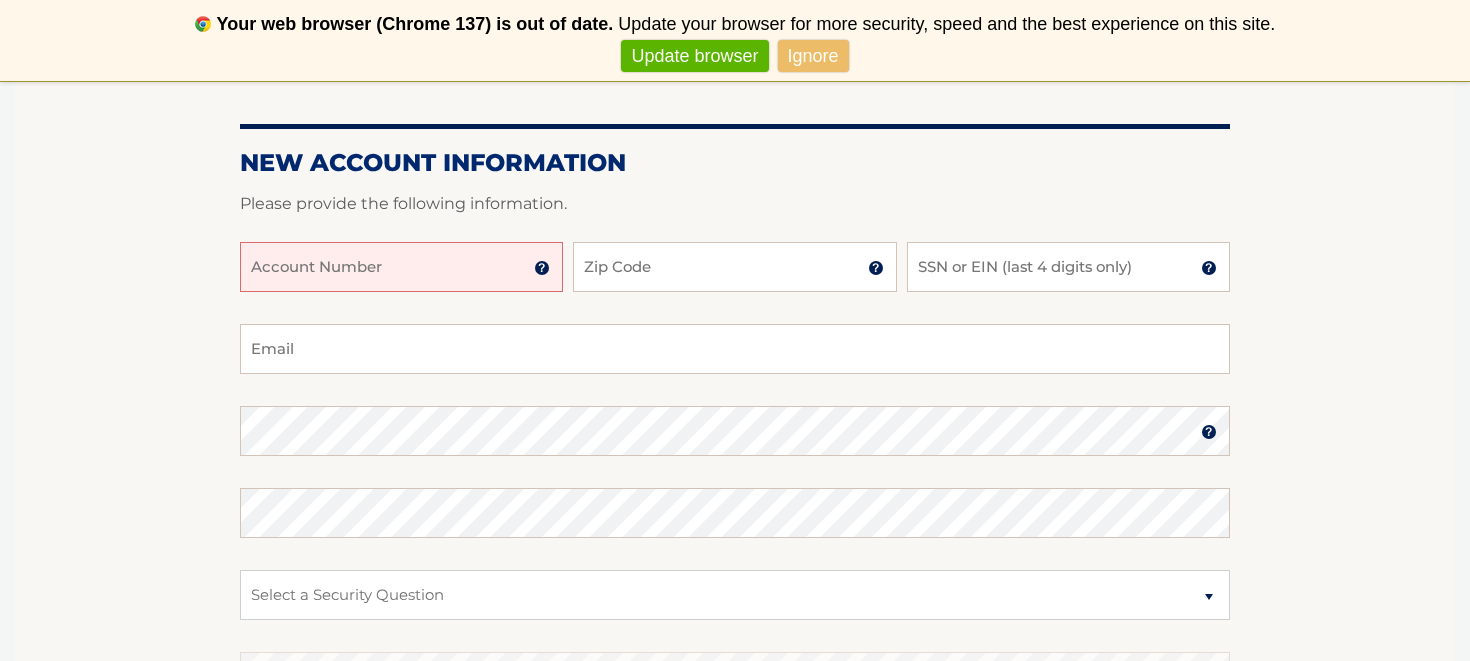 click on "Account Number" at bounding box center [401, 267] 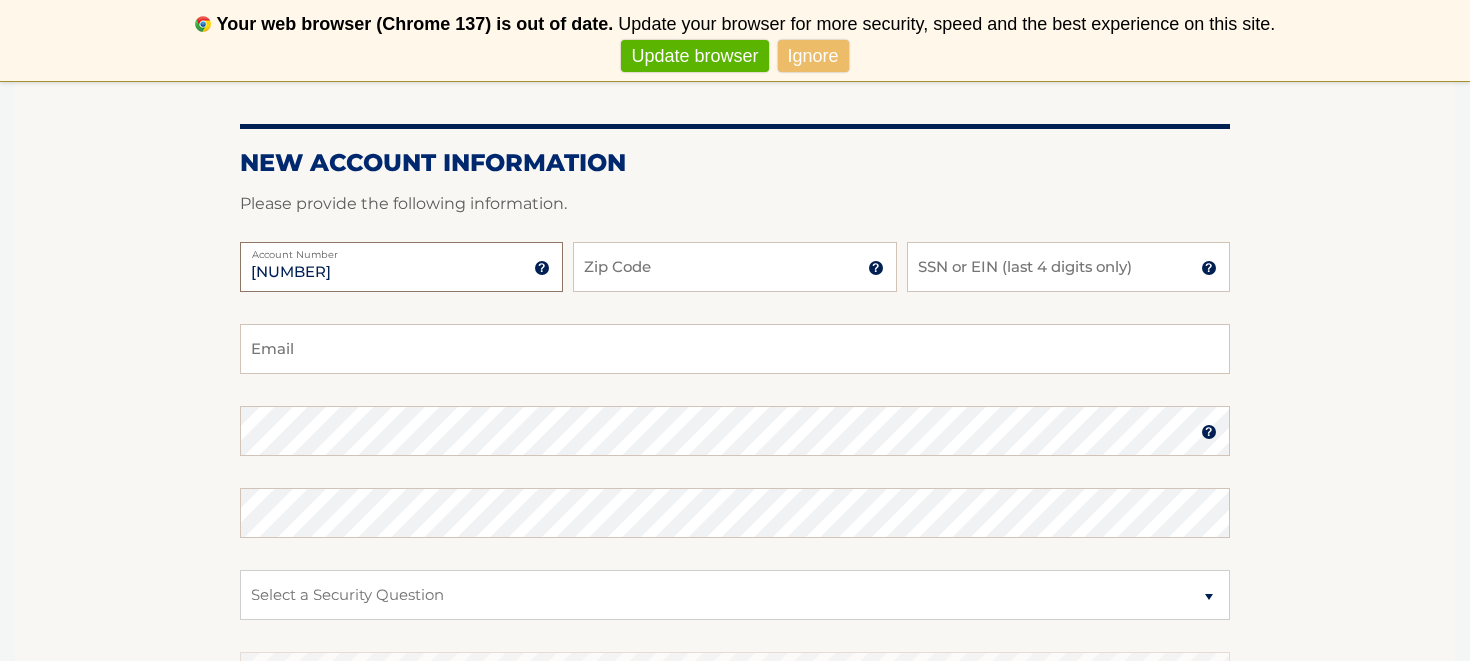 type on "[NUMBER]" 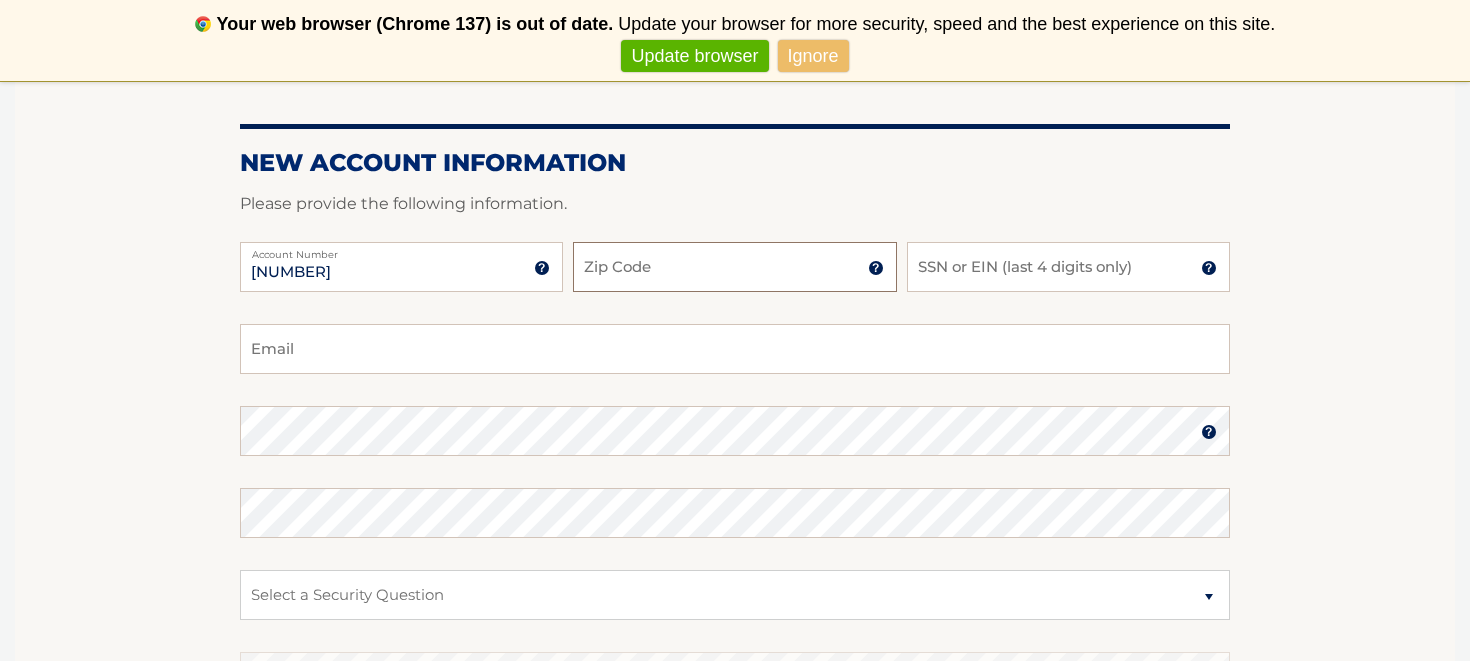 click on "Zip Code" at bounding box center [734, 267] 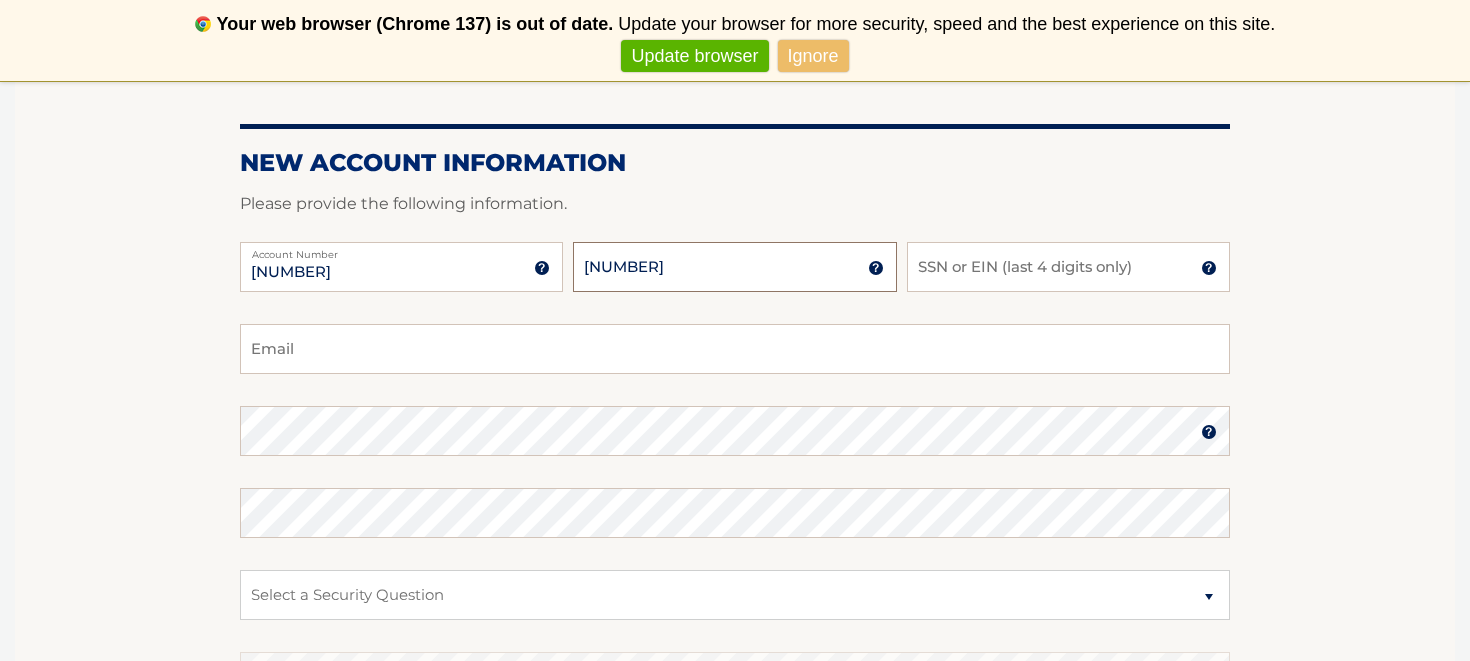 type on "[EMAIL]" 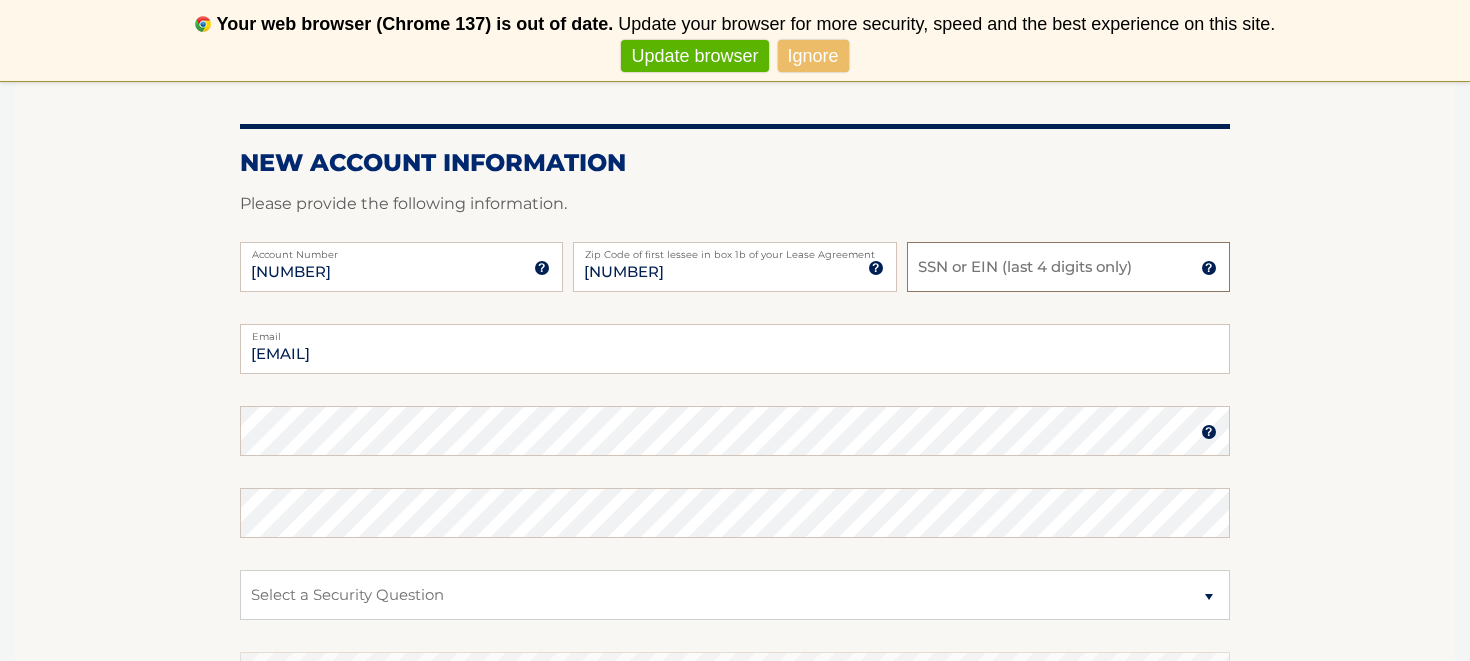 click on "SSN or EIN (last 4 digits only)" at bounding box center [1068, 267] 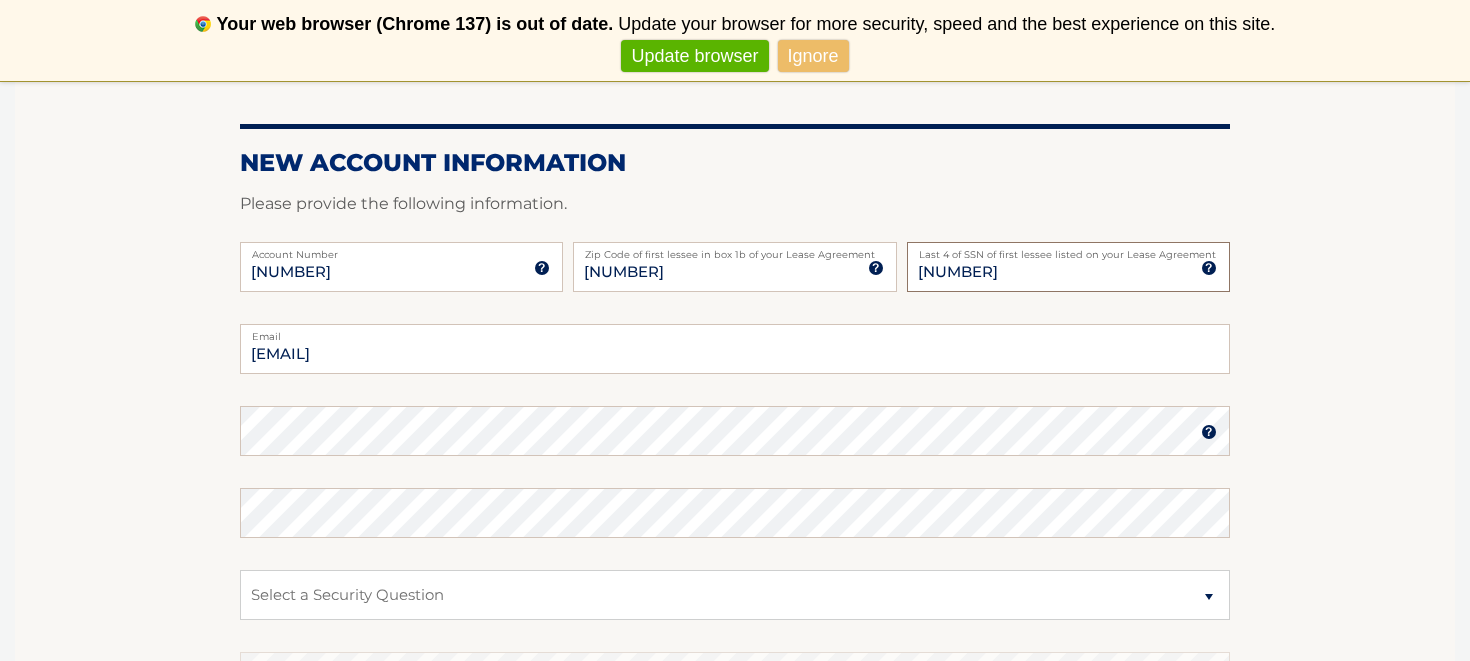 type on "[NUMBER]" 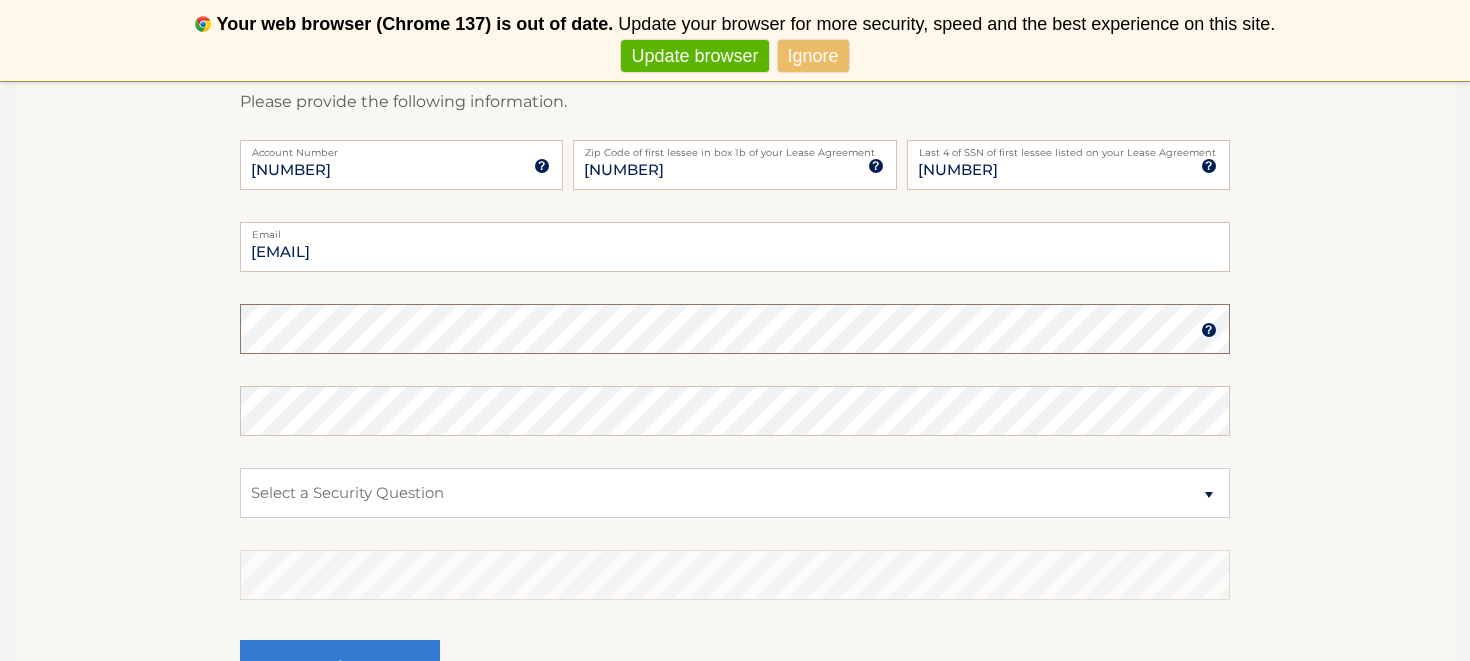 scroll, scrollTop: 357, scrollLeft: 0, axis: vertical 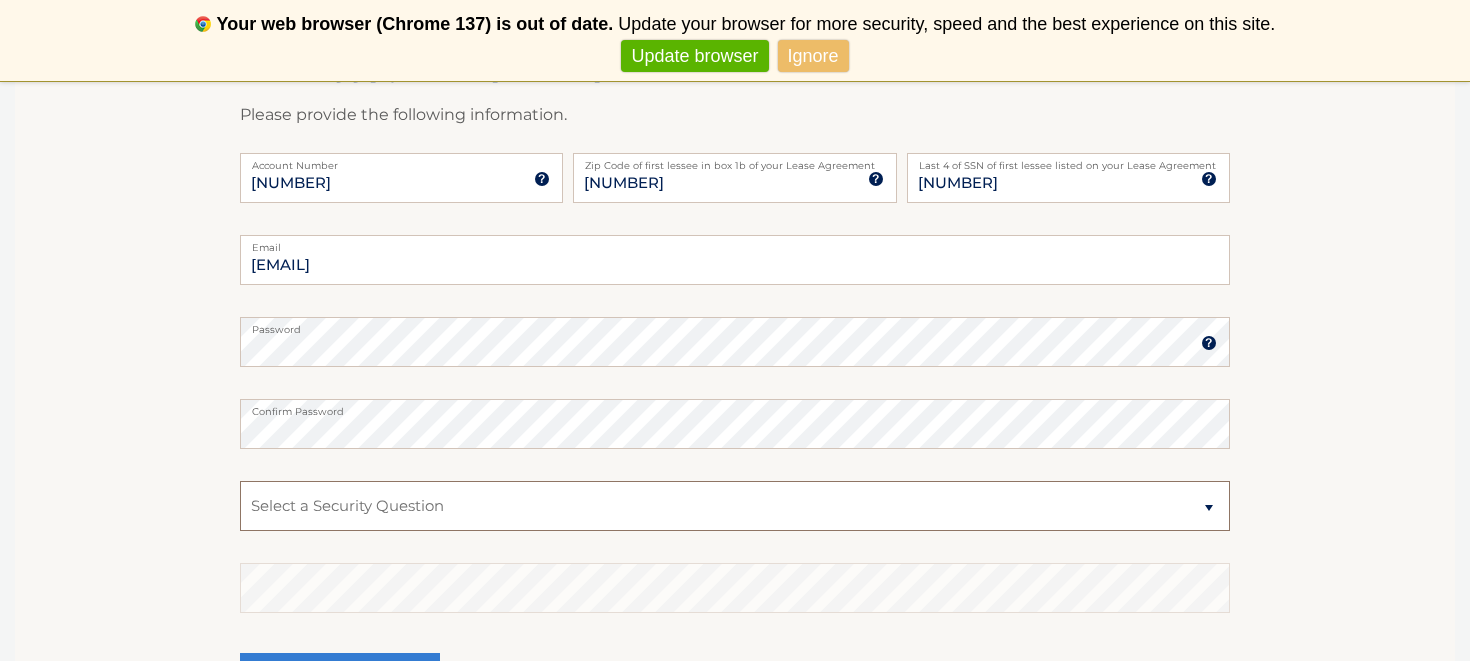 click on "Select a Security Question
What was the name of your elementary school?
What is your mother’s maiden name?
What street did you live on in the third grade?
In what city or town was your first job?
What was your childhood phone number including area code? (e.g., 000-000-0000)" at bounding box center (735, 506) 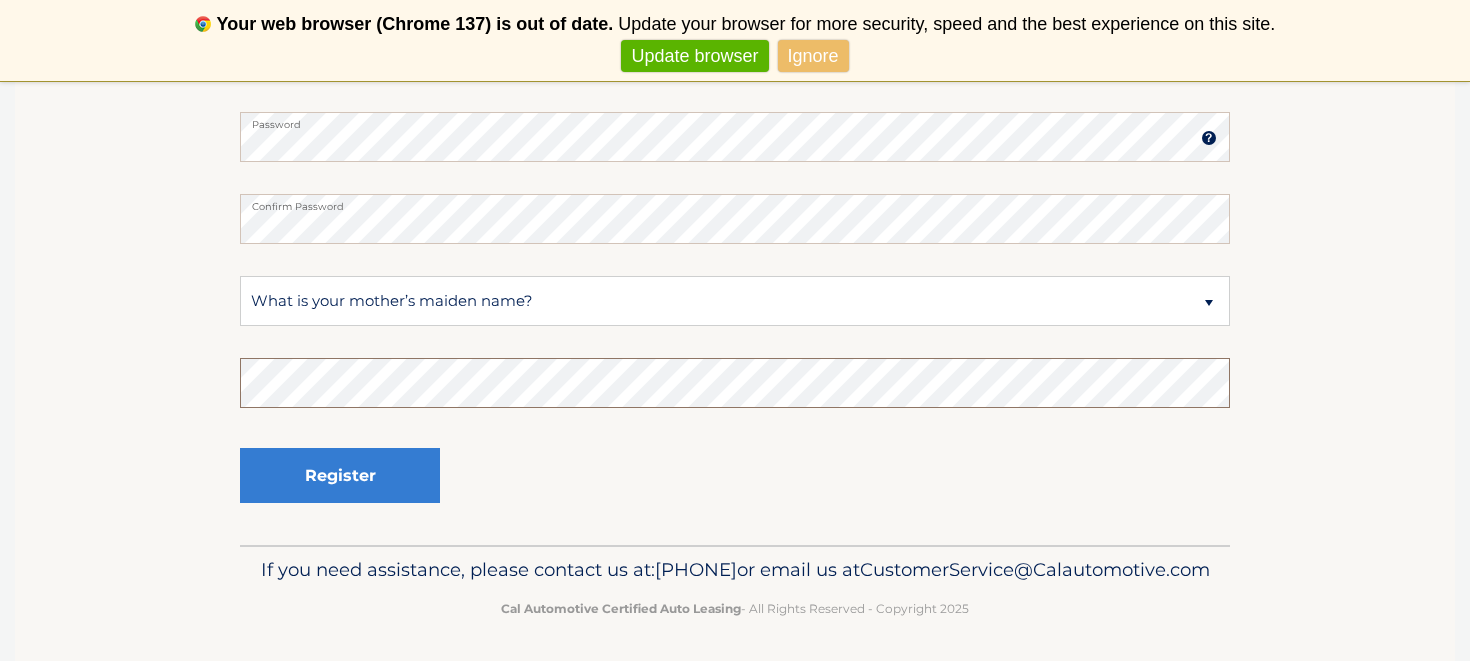 scroll, scrollTop: 564, scrollLeft: 0, axis: vertical 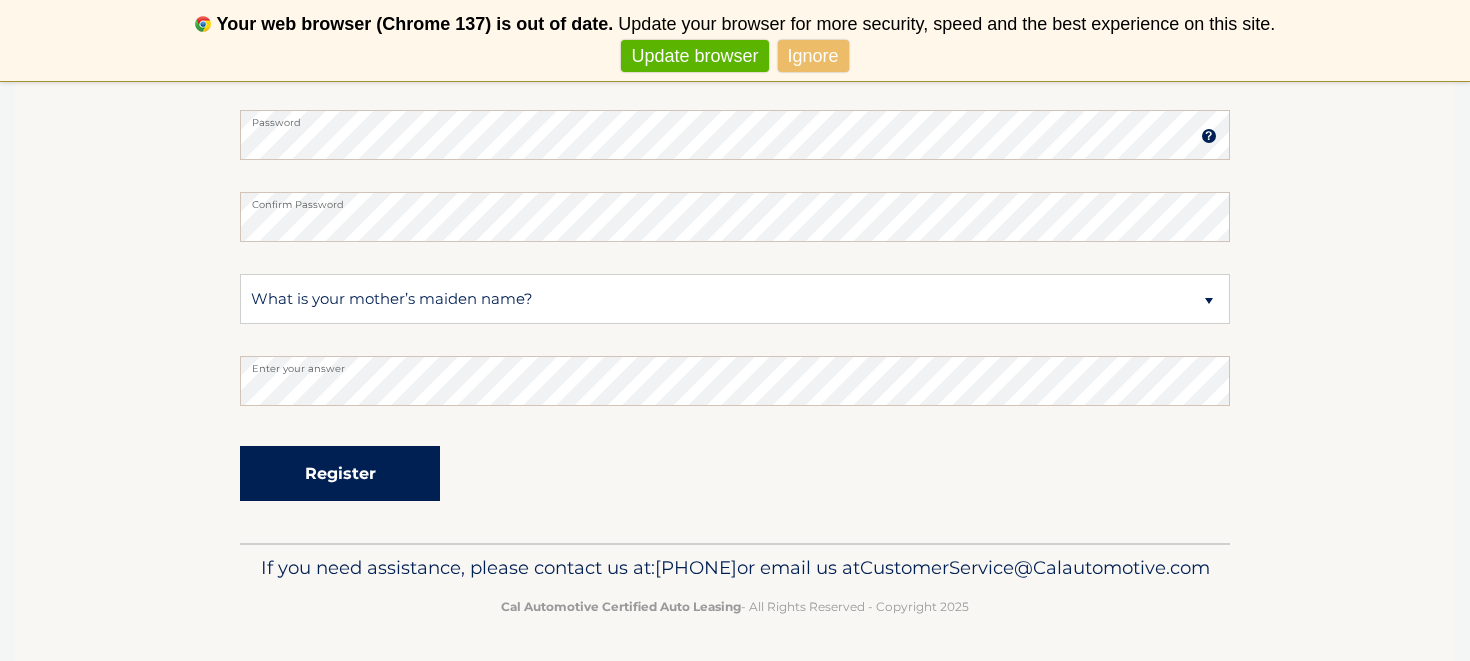 click on "Register" at bounding box center (340, 473) 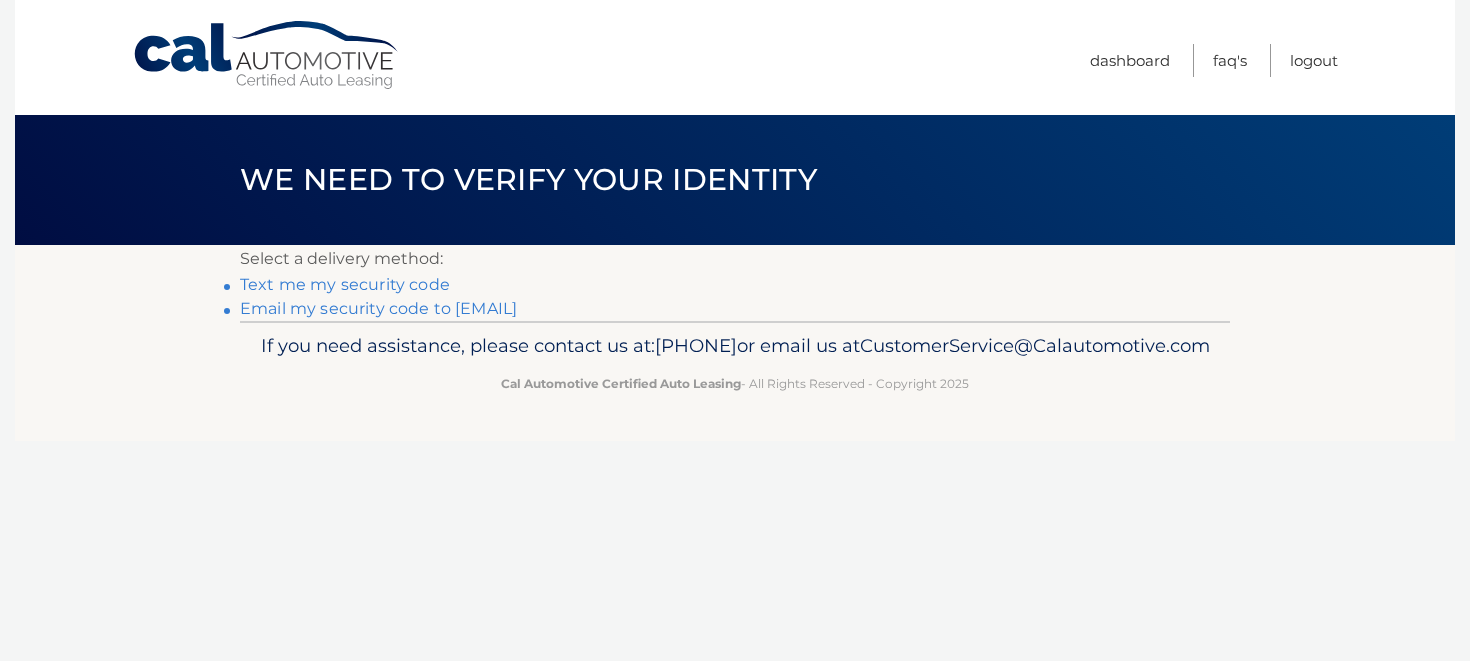 scroll, scrollTop: 0, scrollLeft: 0, axis: both 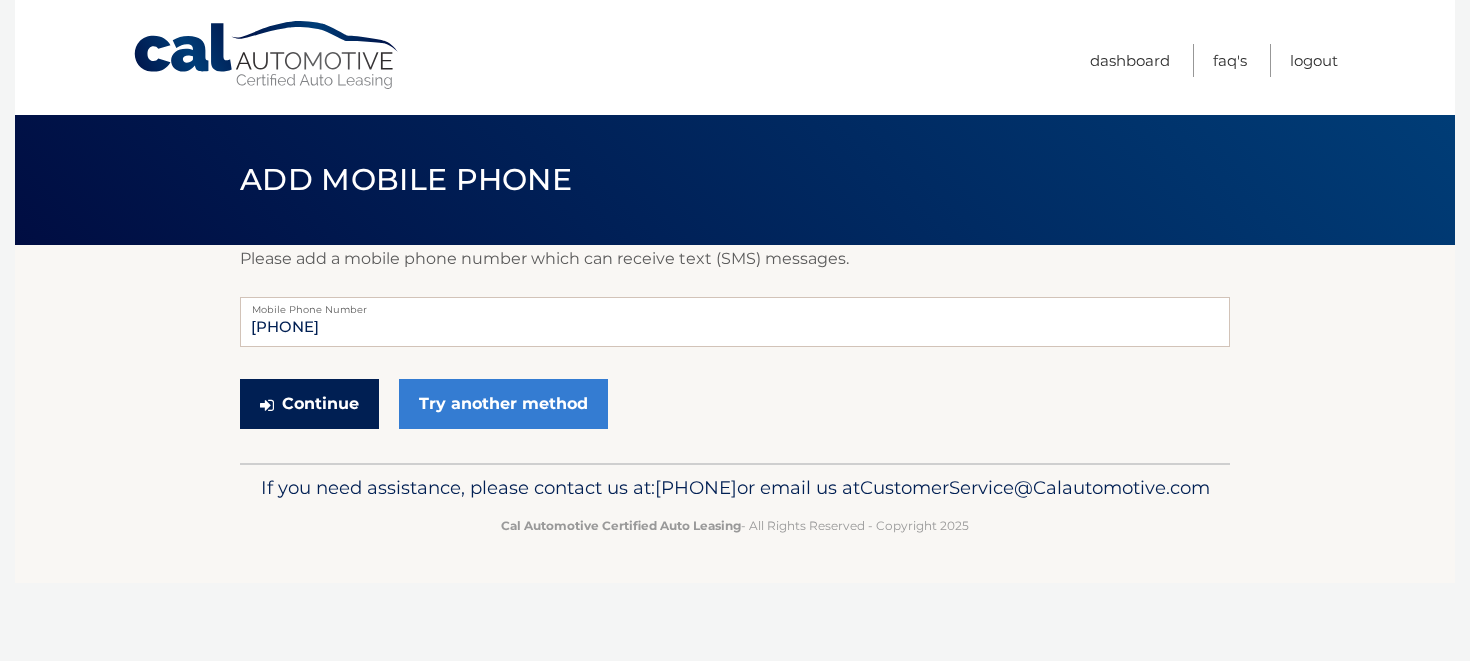 click on "Continue" at bounding box center [309, 404] 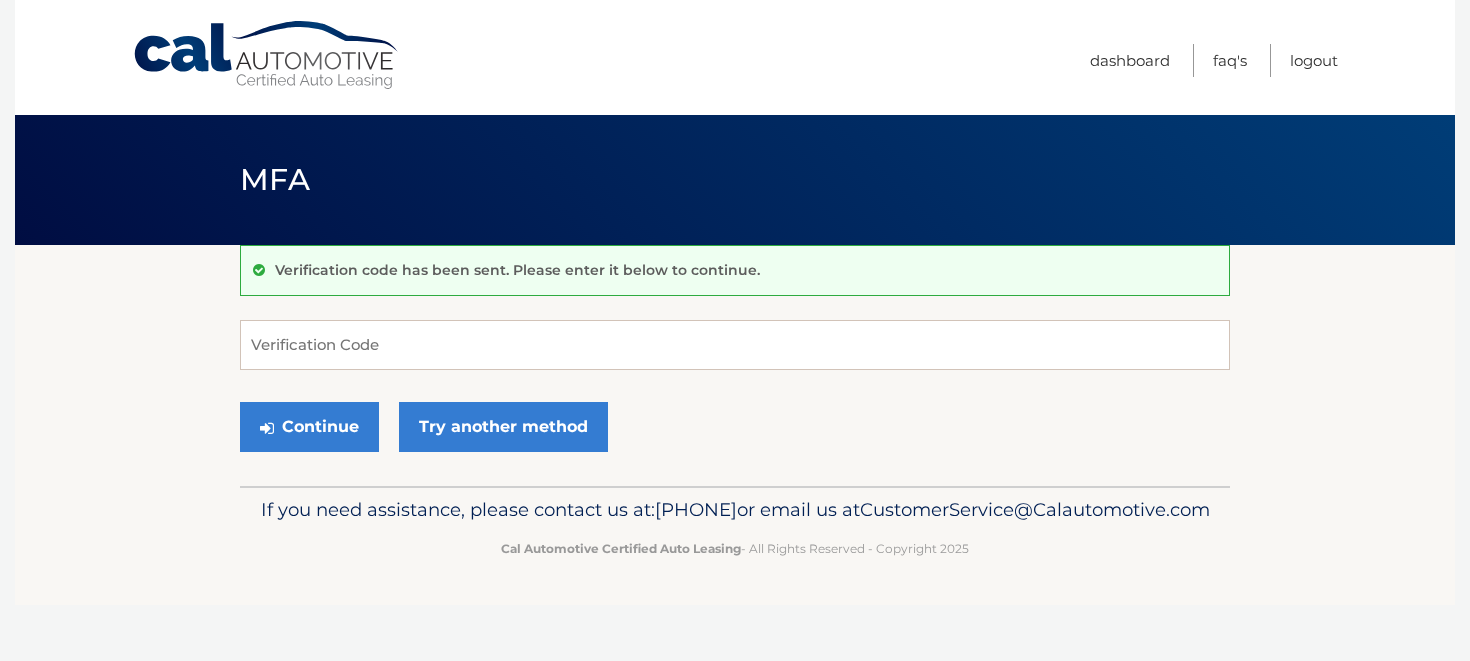 scroll, scrollTop: 0, scrollLeft: 0, axis: both 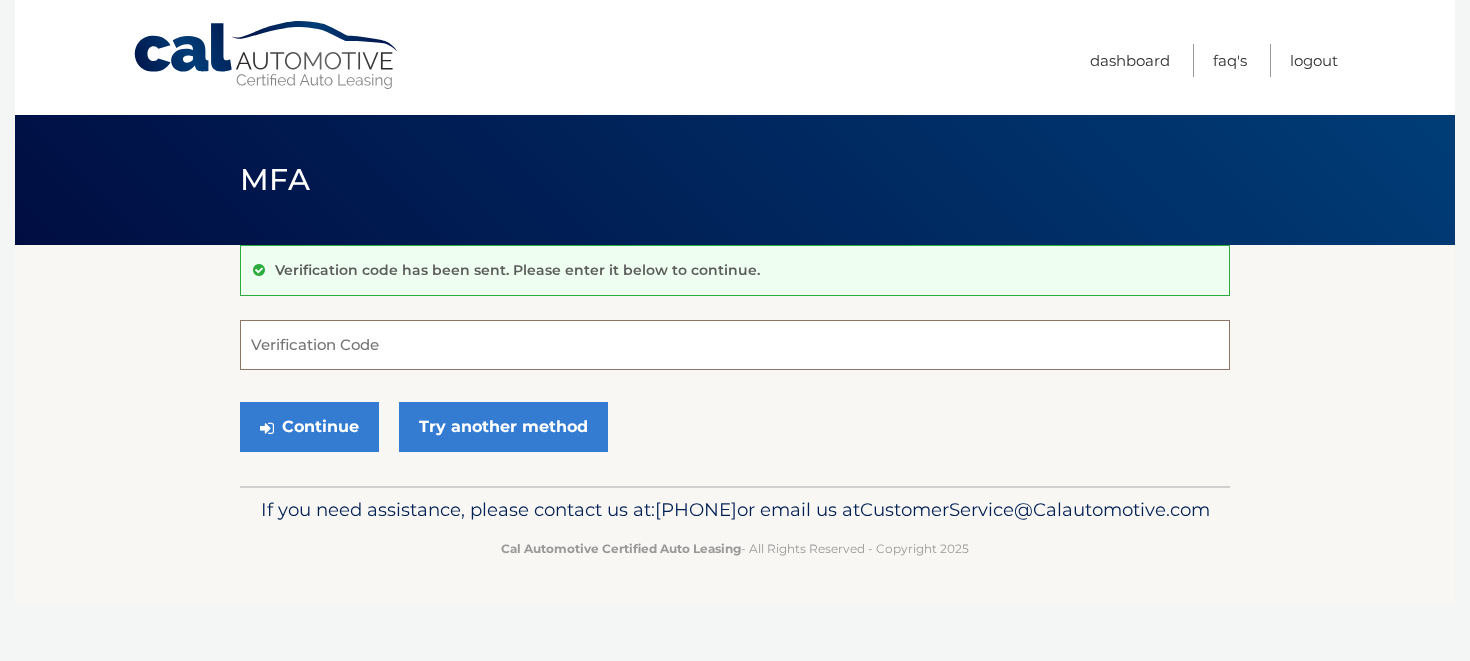 click on "Verification Code" at bounding box center (735, 345) 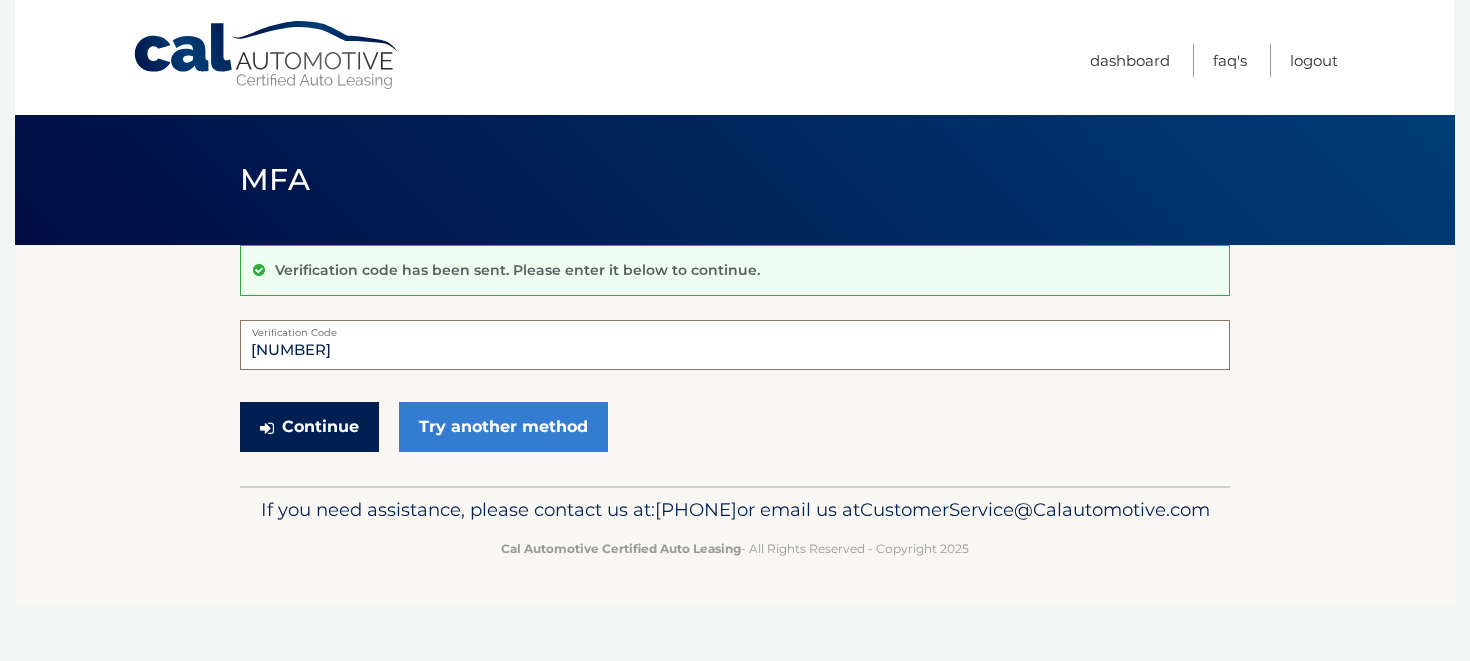 type on "993183" 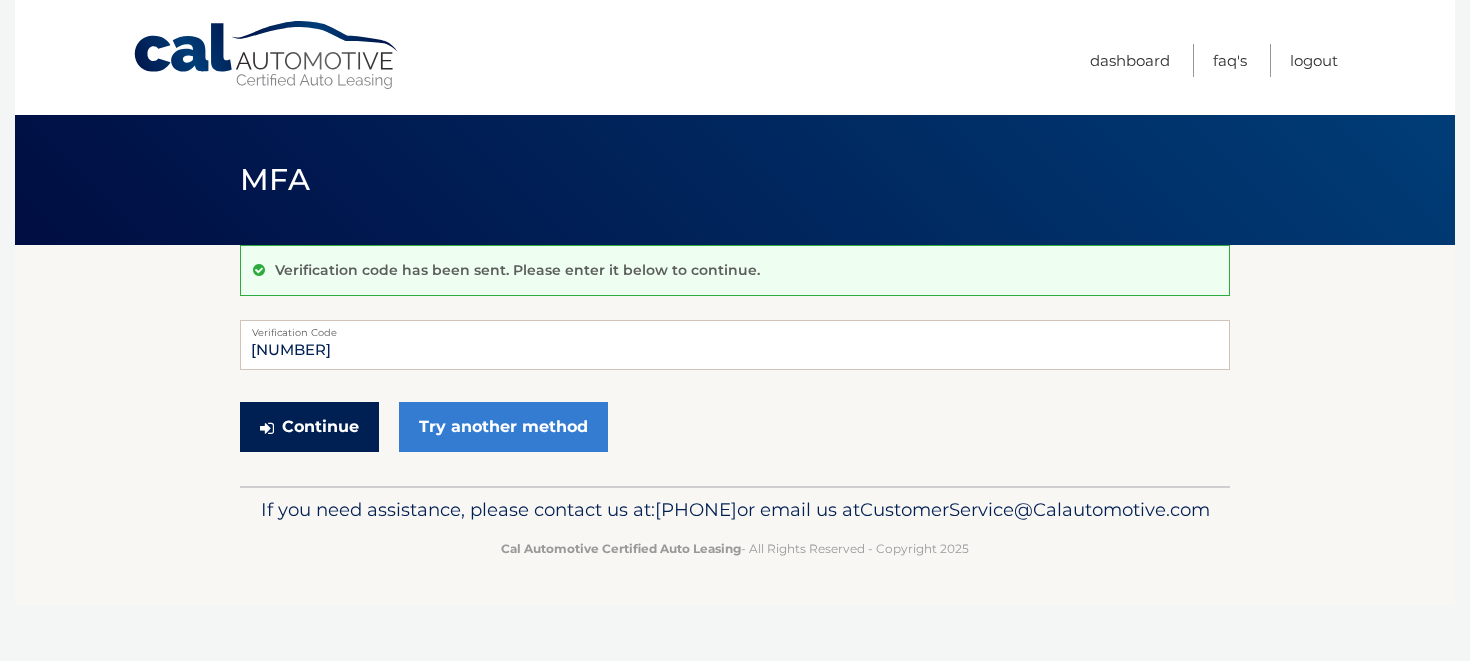 click on "Continue" at bounding box center (309, 427) 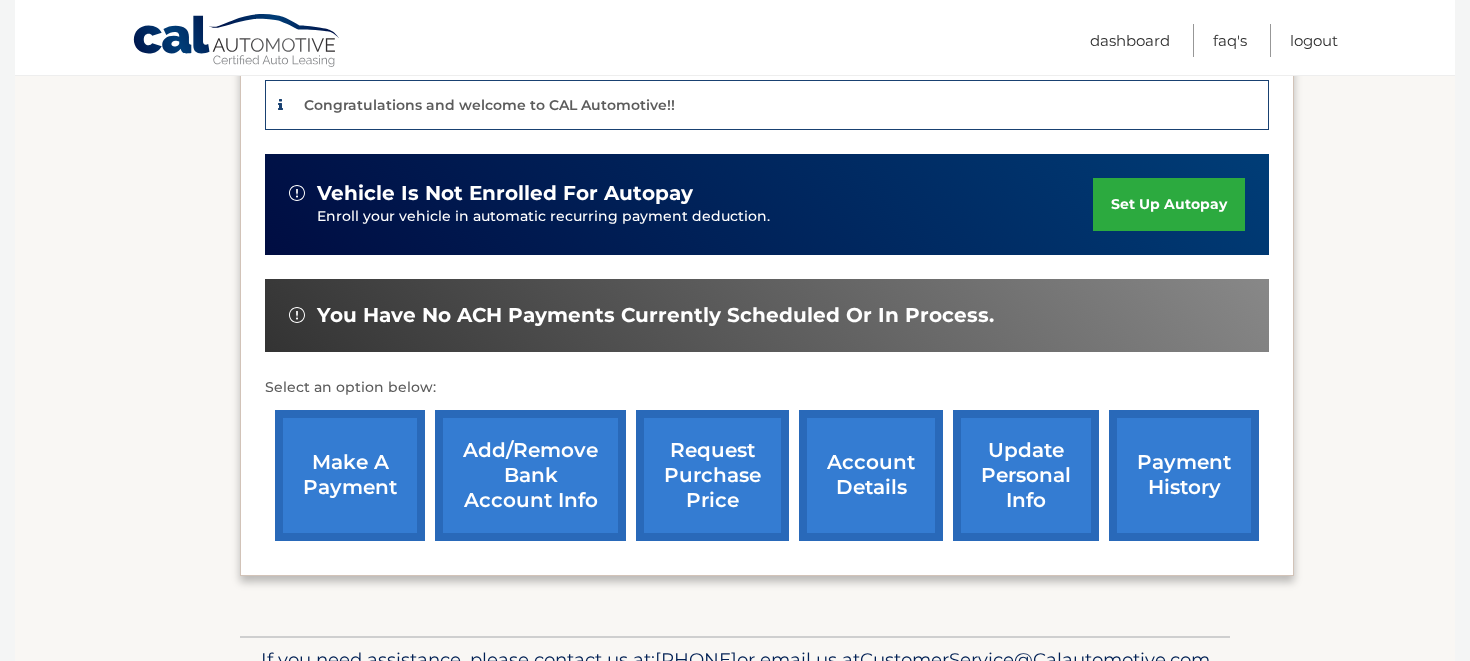 scroll, scrollTop: 497, scrollLeft: 0, axis: vertical 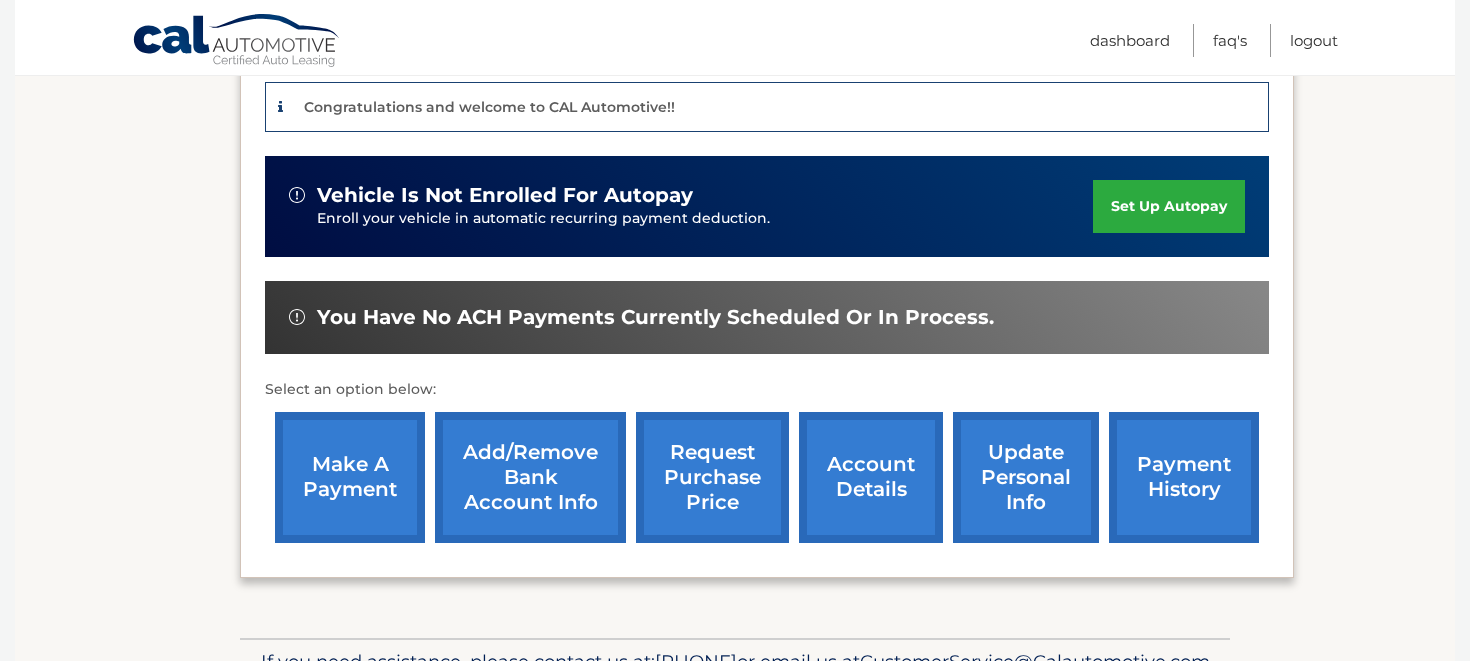 click on "set up autopay" at bounding box center [1169, 206] 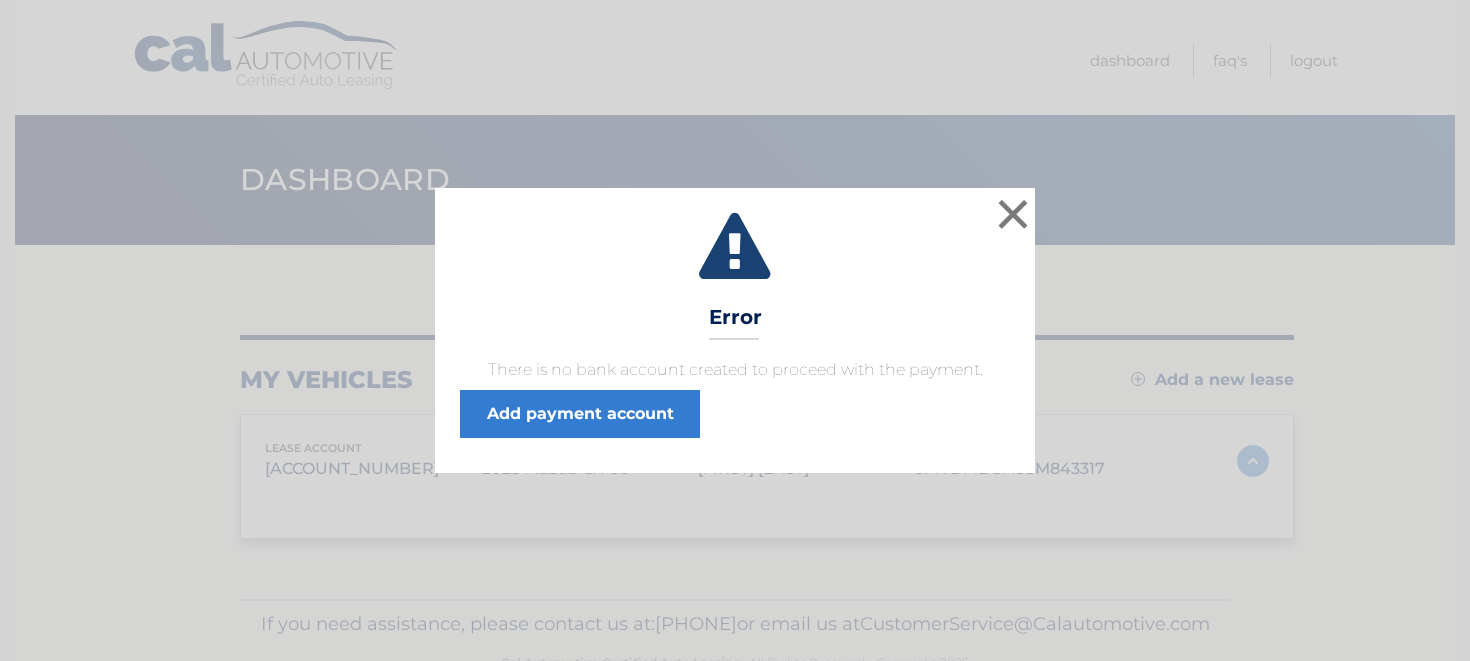 scroll, scrollTop: 0, scrollLeft: 0, axis: both 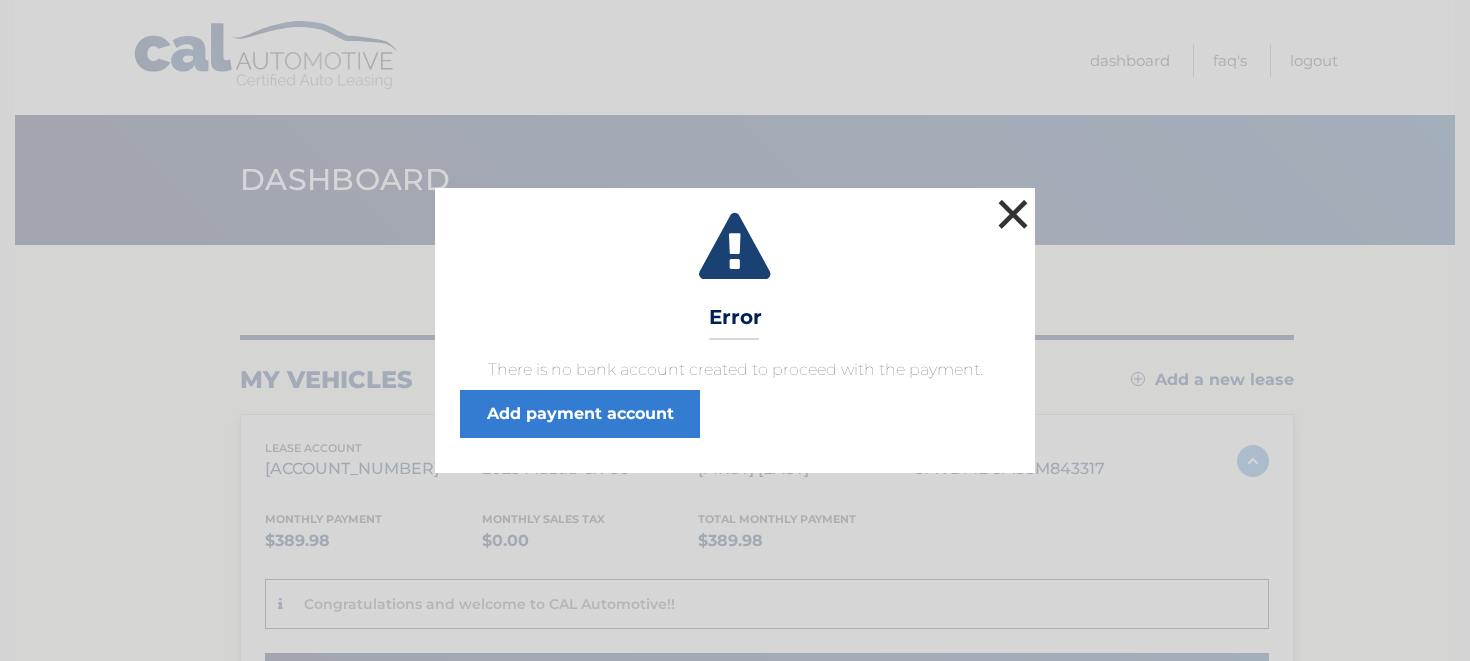 click on "×" at bounding box center (1013, 214) 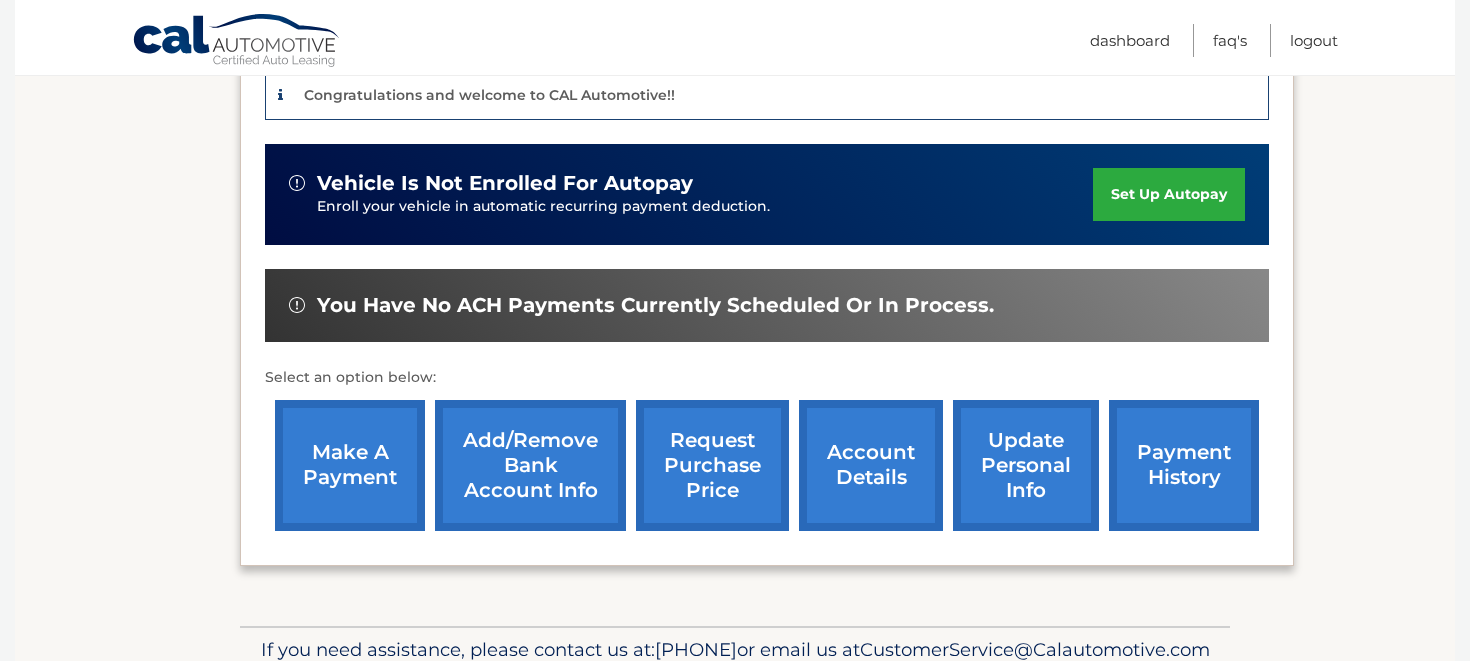 scroll, scrollTop: 512, scrollLeft: 0, axis: vertical 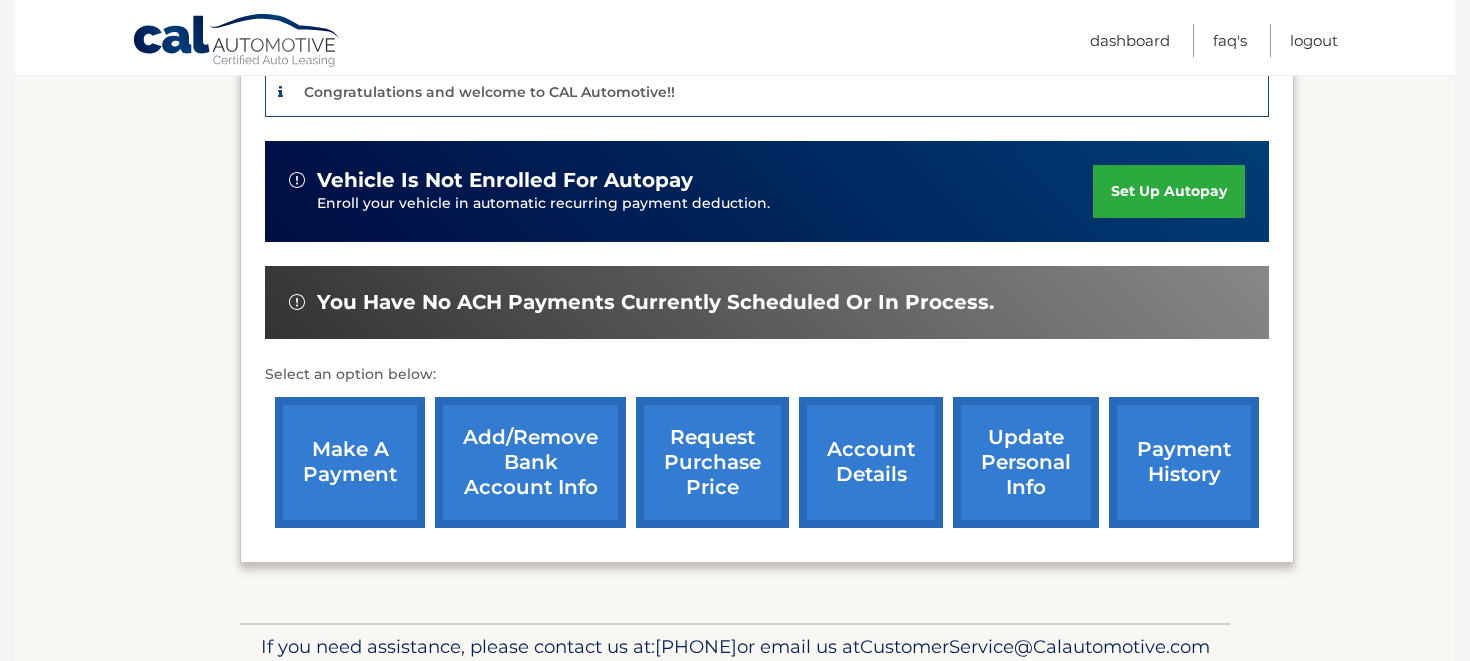 click on "Add/Remove bank account info" at bounding box center [530, 462] 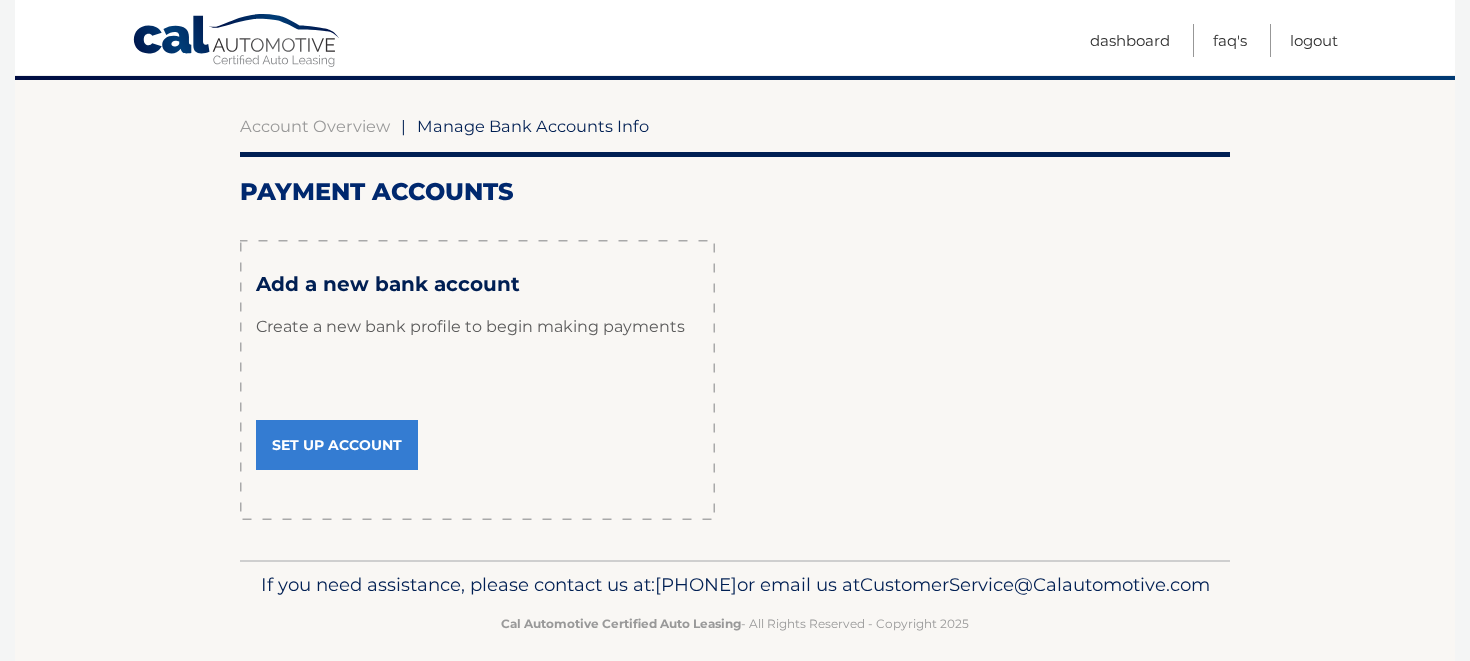 scroll, scrollTop: 166, scrollLeft: 0, axis: vertical 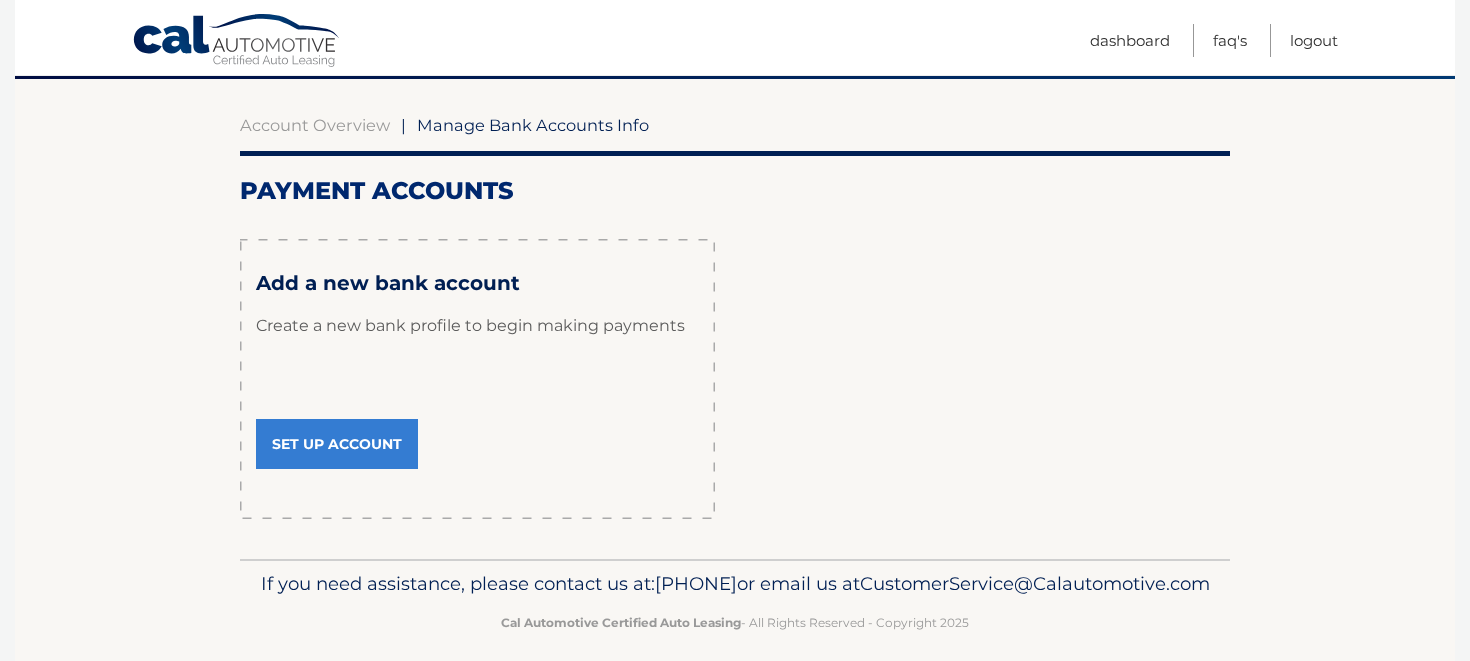 click on "Set Up Account" at bounding box center (337, 444) 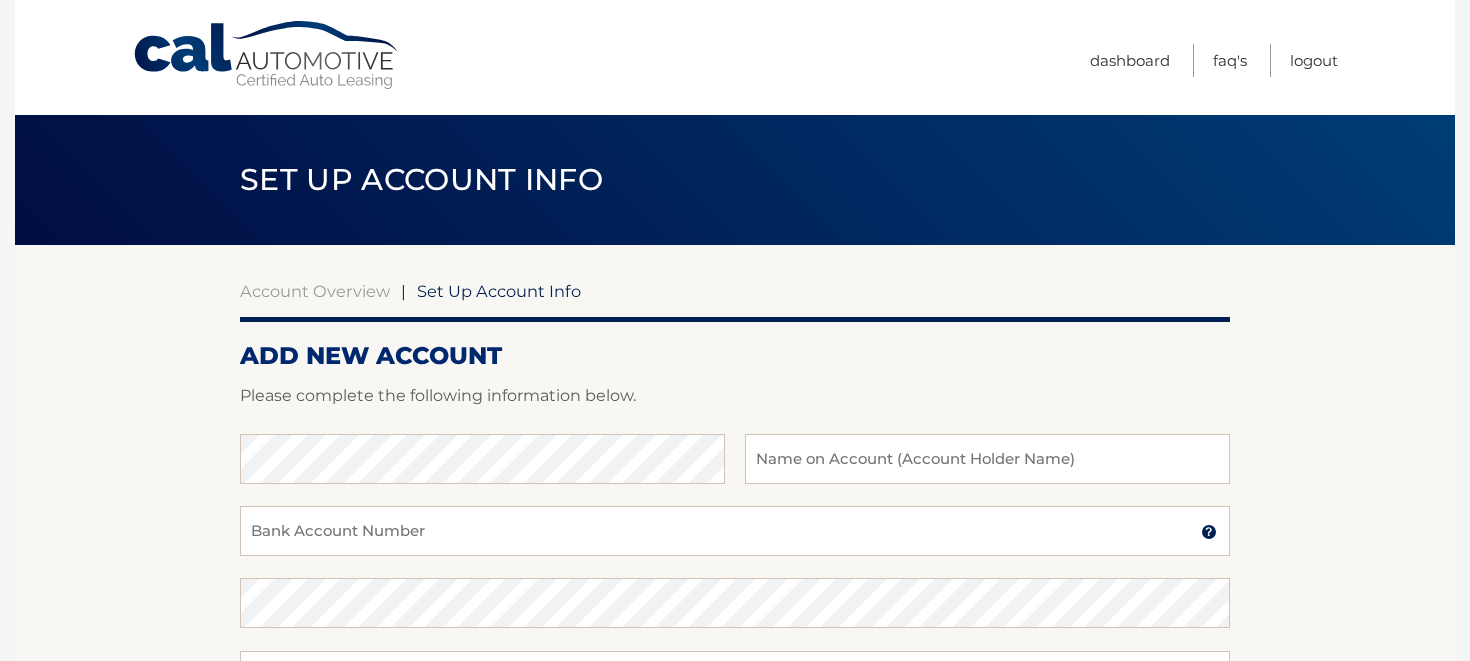 scroll, scrollTop: 0, scrollLeft: 0, axis: both 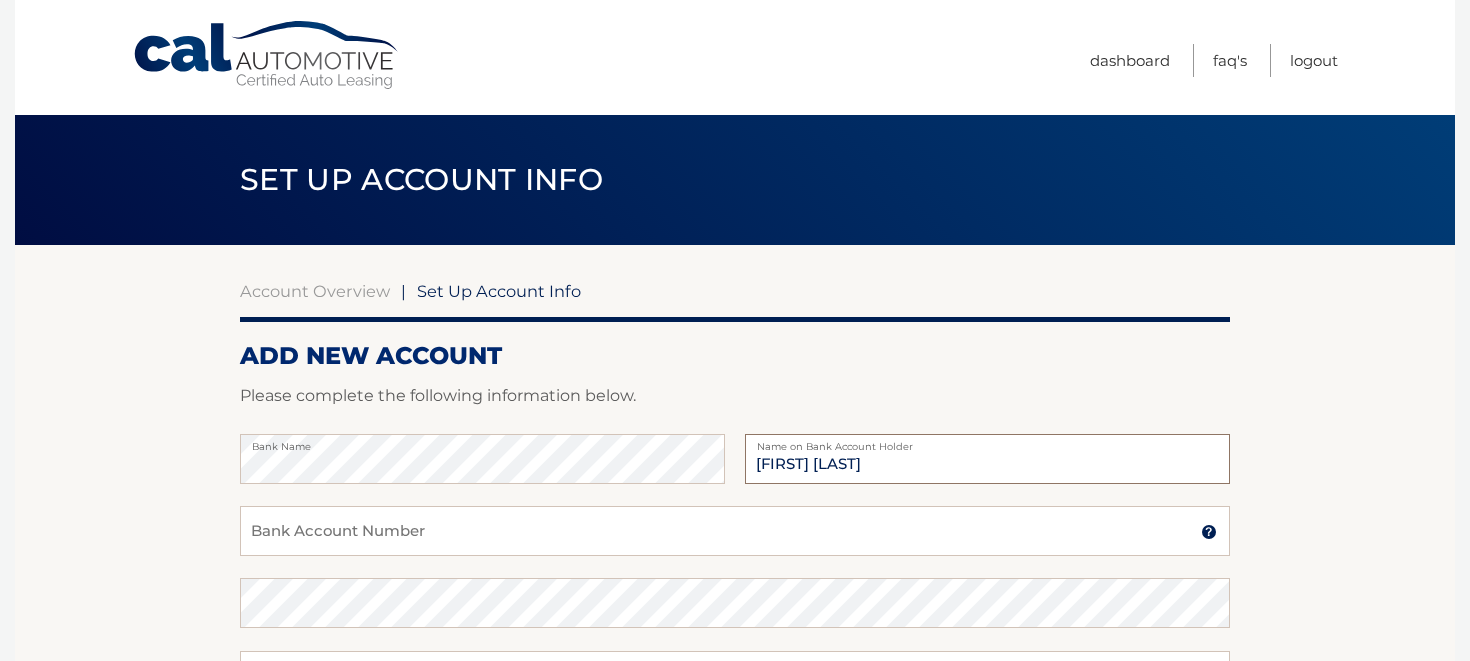 type on "[FIRST] [LAST]" 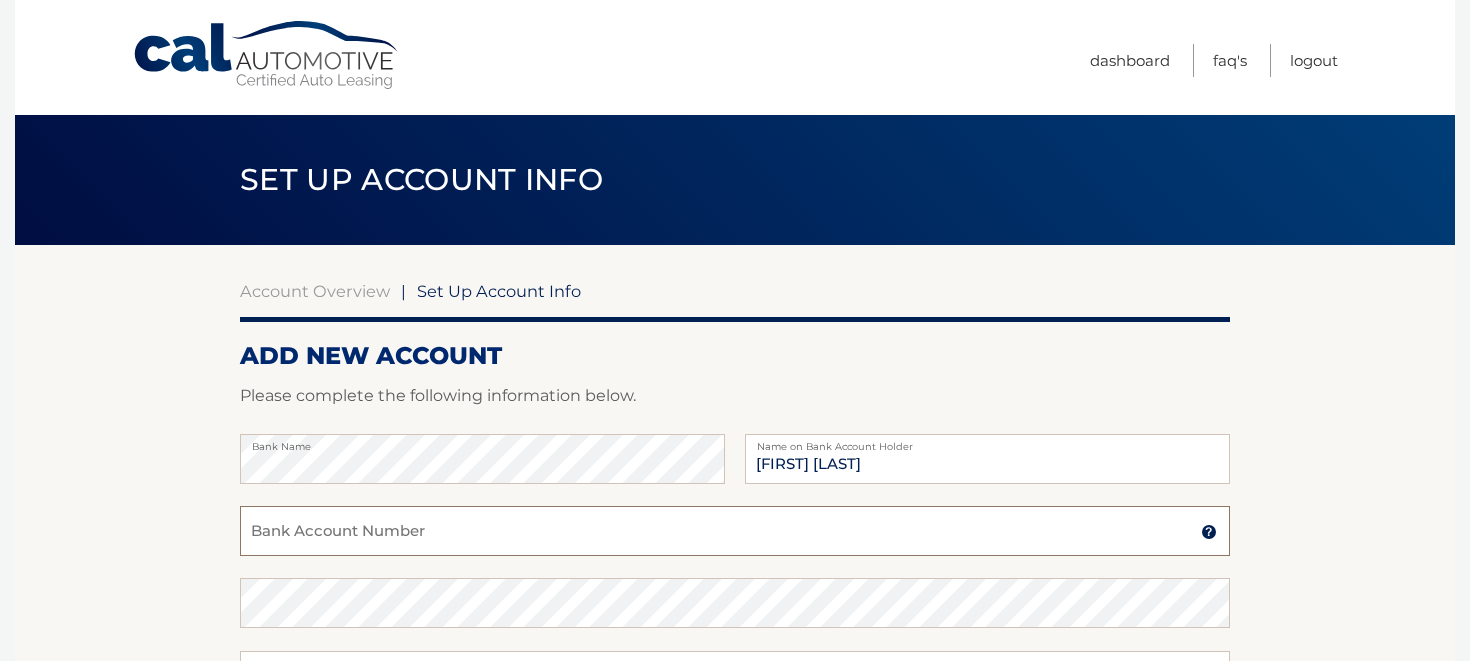 click on "Bank Account Number" at bounding box center [735, 531] 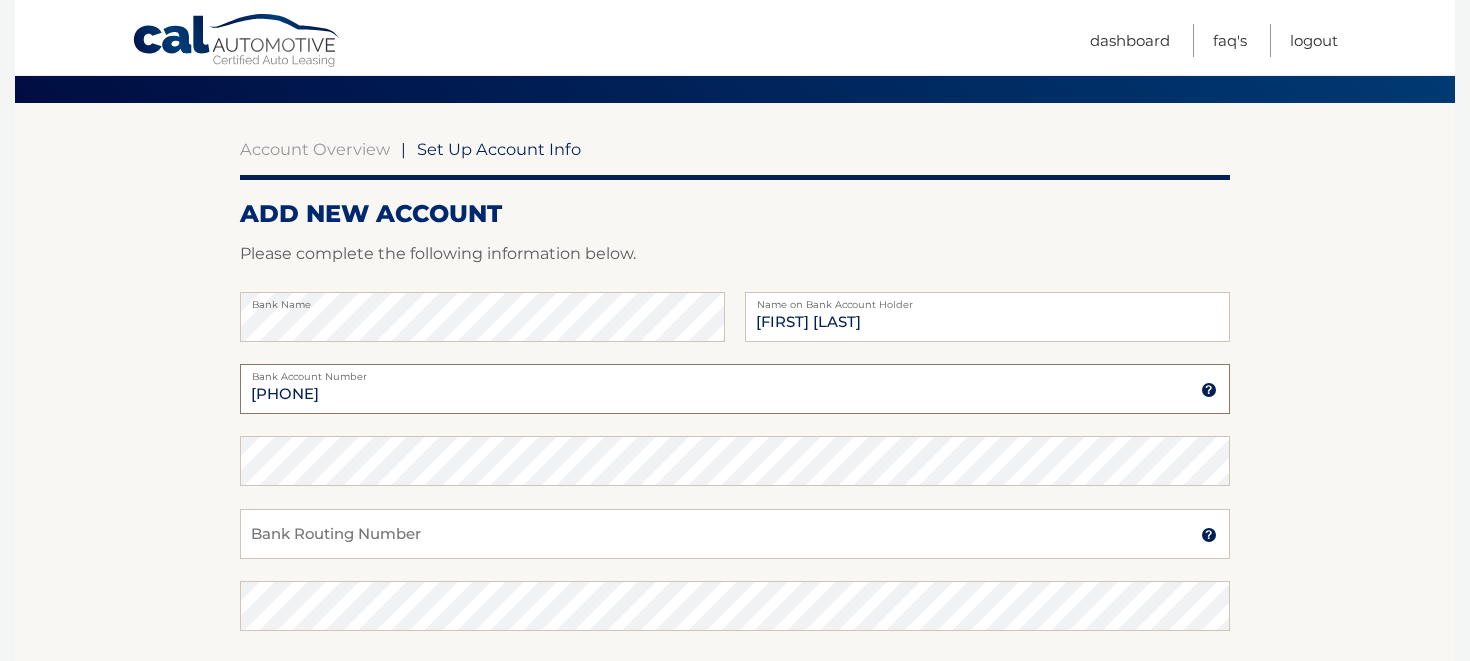 scroll, scrollTop: 149, scrollLeft: 0, axis: vertical 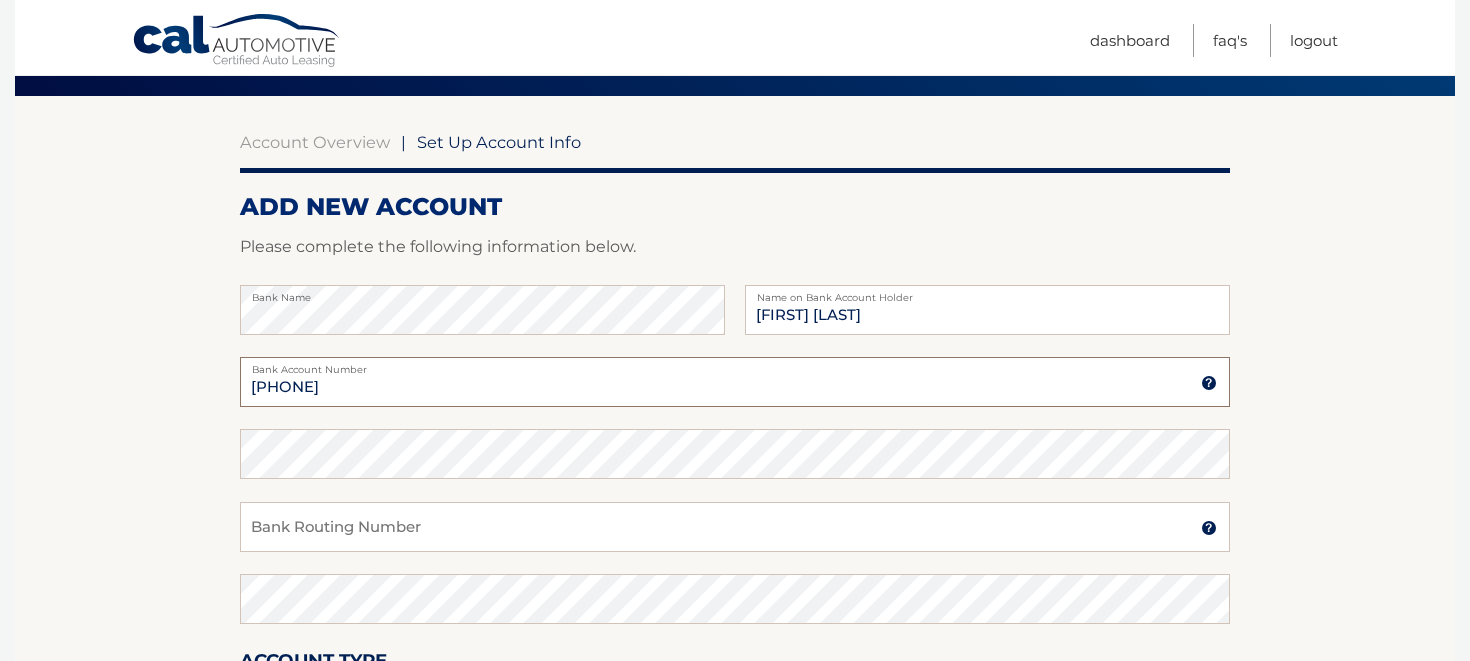 type on "9596006701" 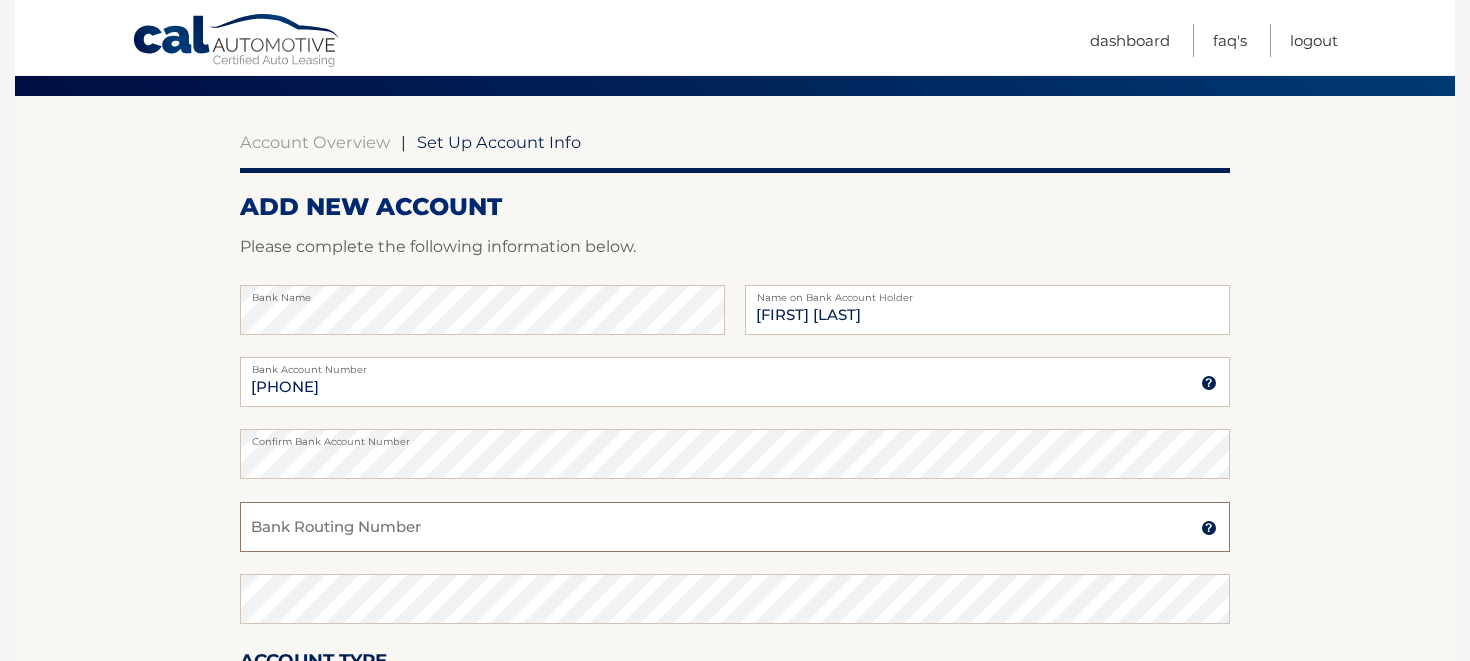 click on "Bank Routing Number" at bounding box center (735, 527) 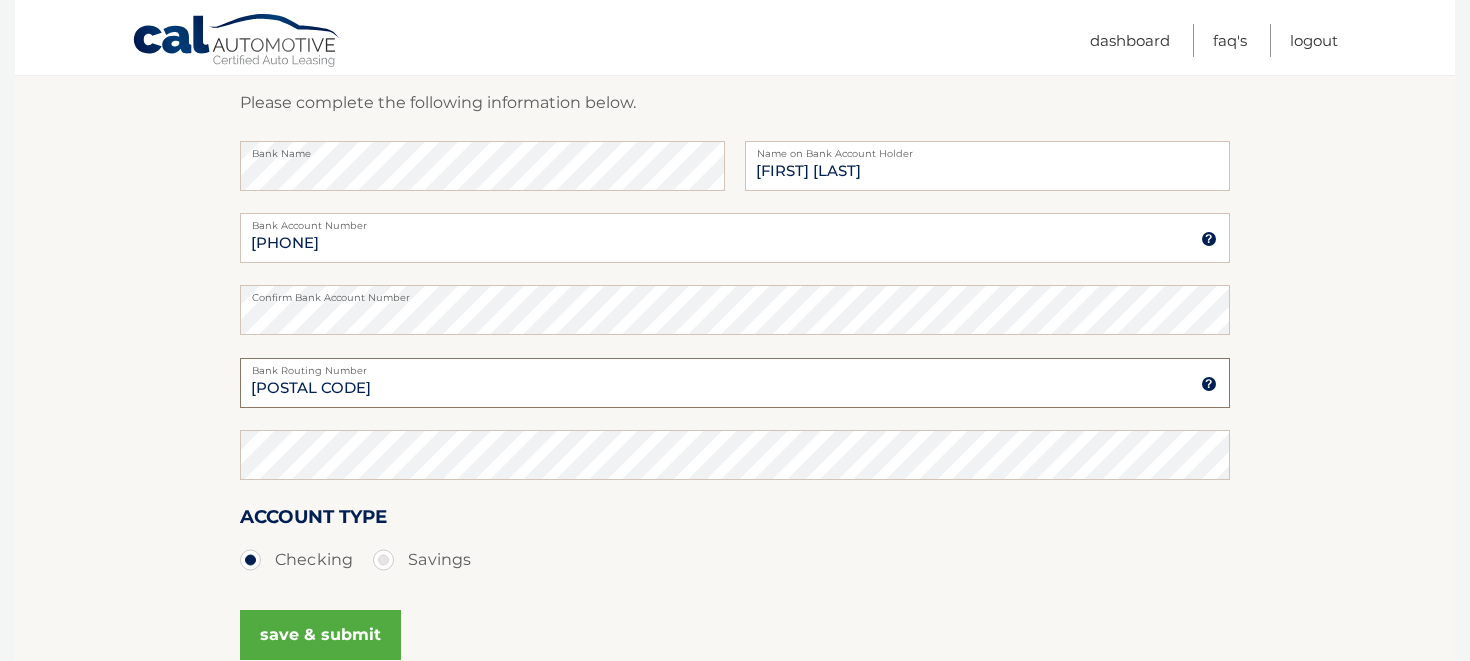scroll, scrollTop: 298, scrollLeft: 0, axis: vertical 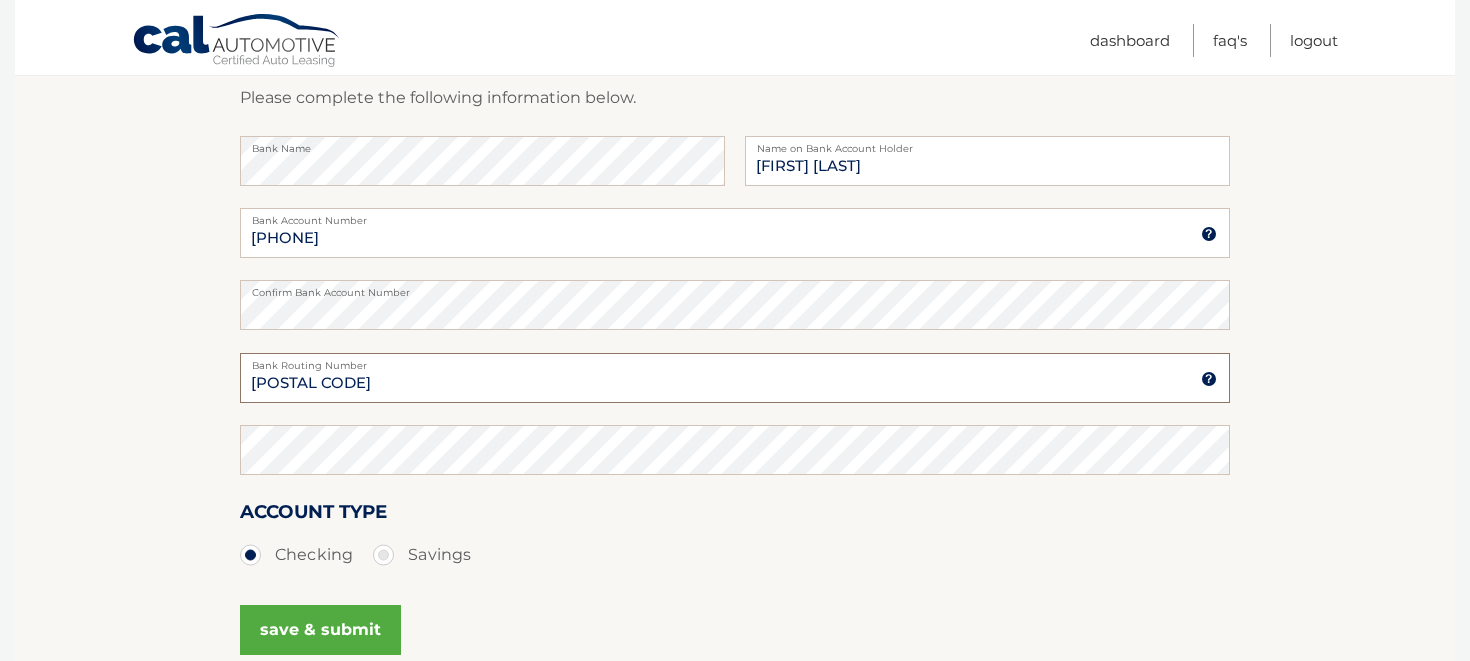 type on "031176110" 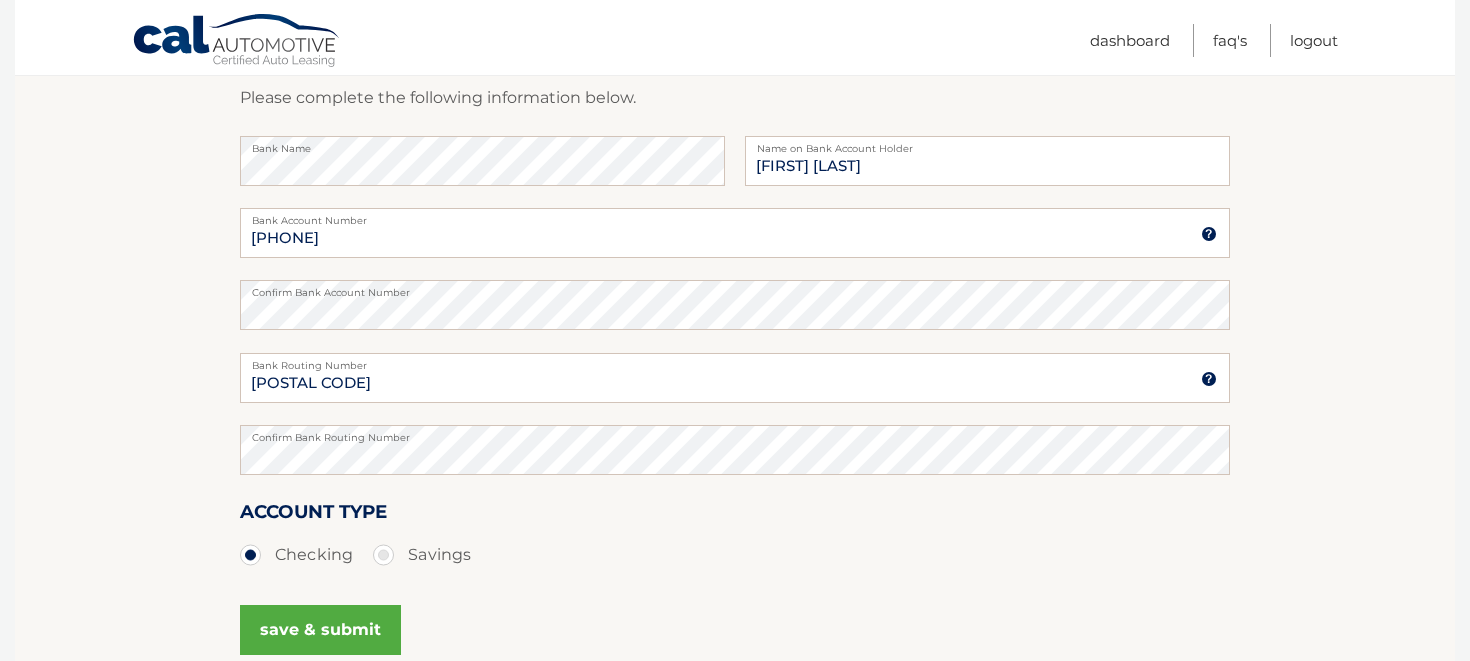 click on "save & submit" at bounding box center (320, 630) 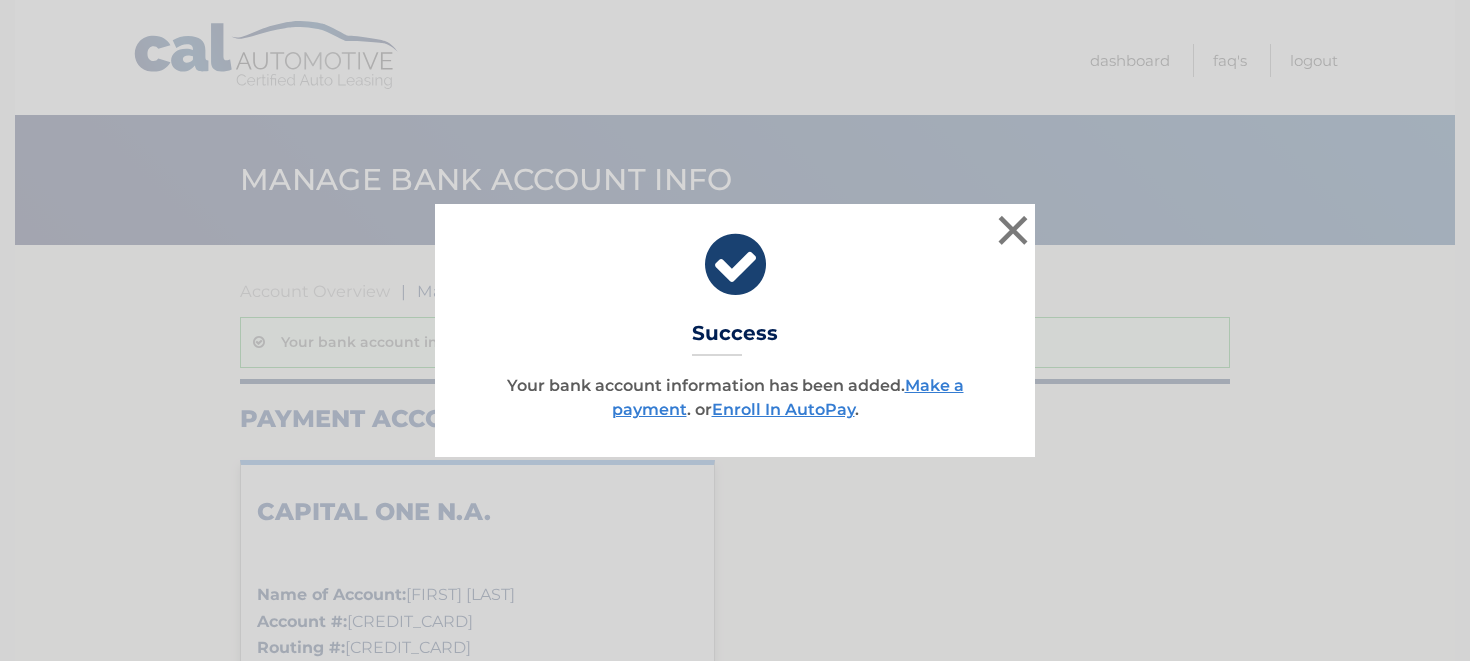 scroll, scrollTop: 10, scrollLeft: 0, axis: vertical 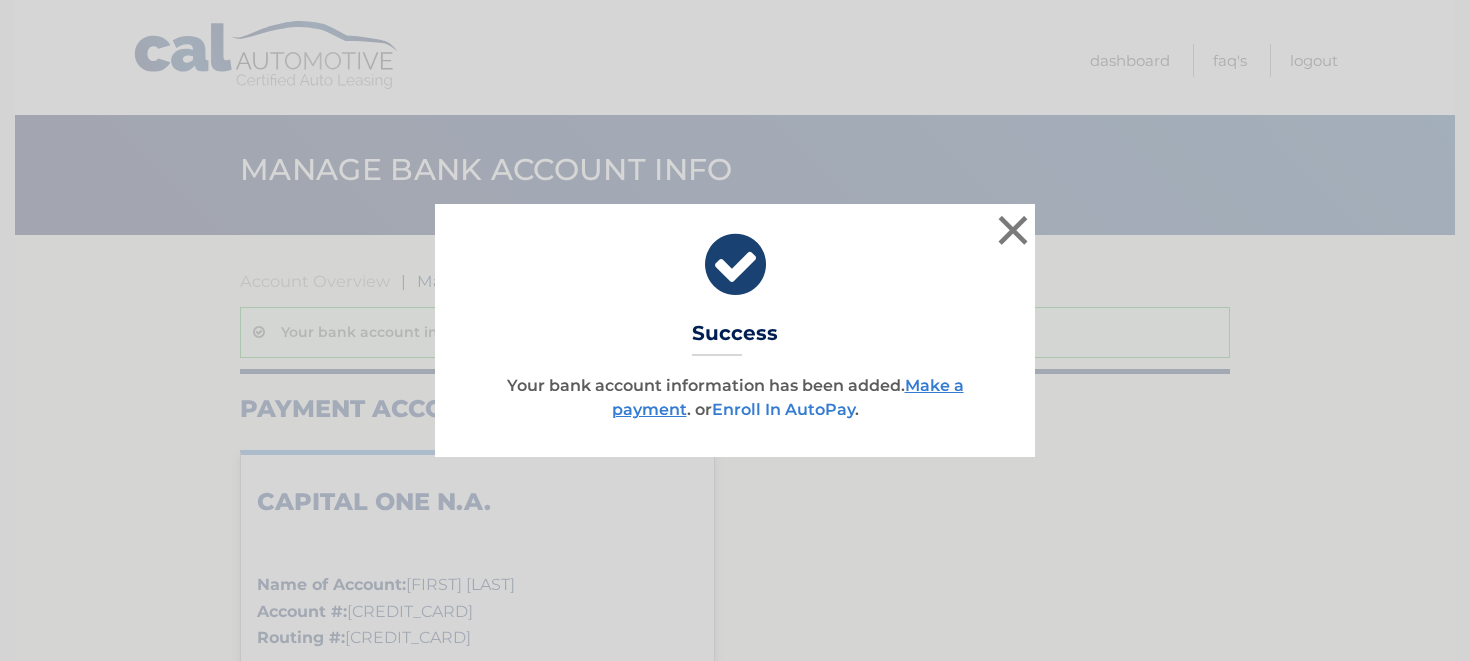 click on "Enroll In AutoPay" at bounding box center [783, 409] 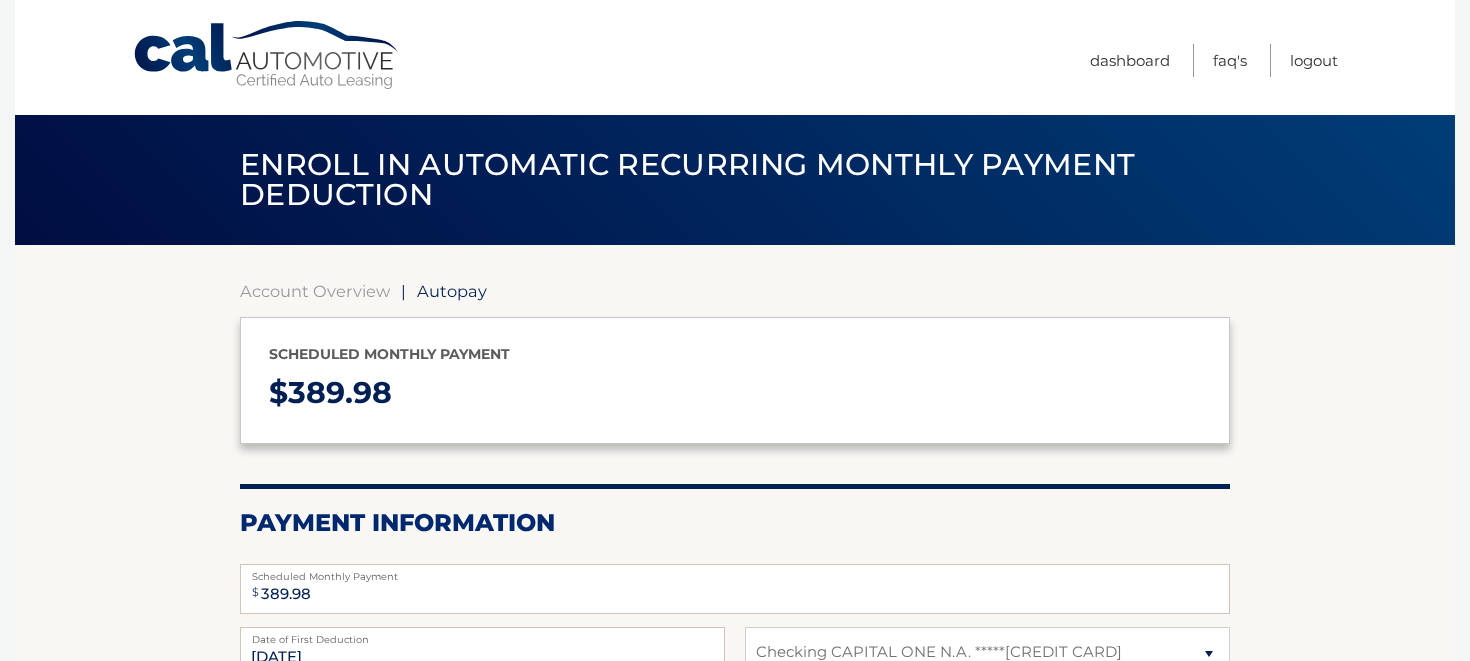 select on "Y2Q1M2RhMDctNWE4Zi00NjBjLWIxNWYtZTlkNmZhYmUxOGZi" 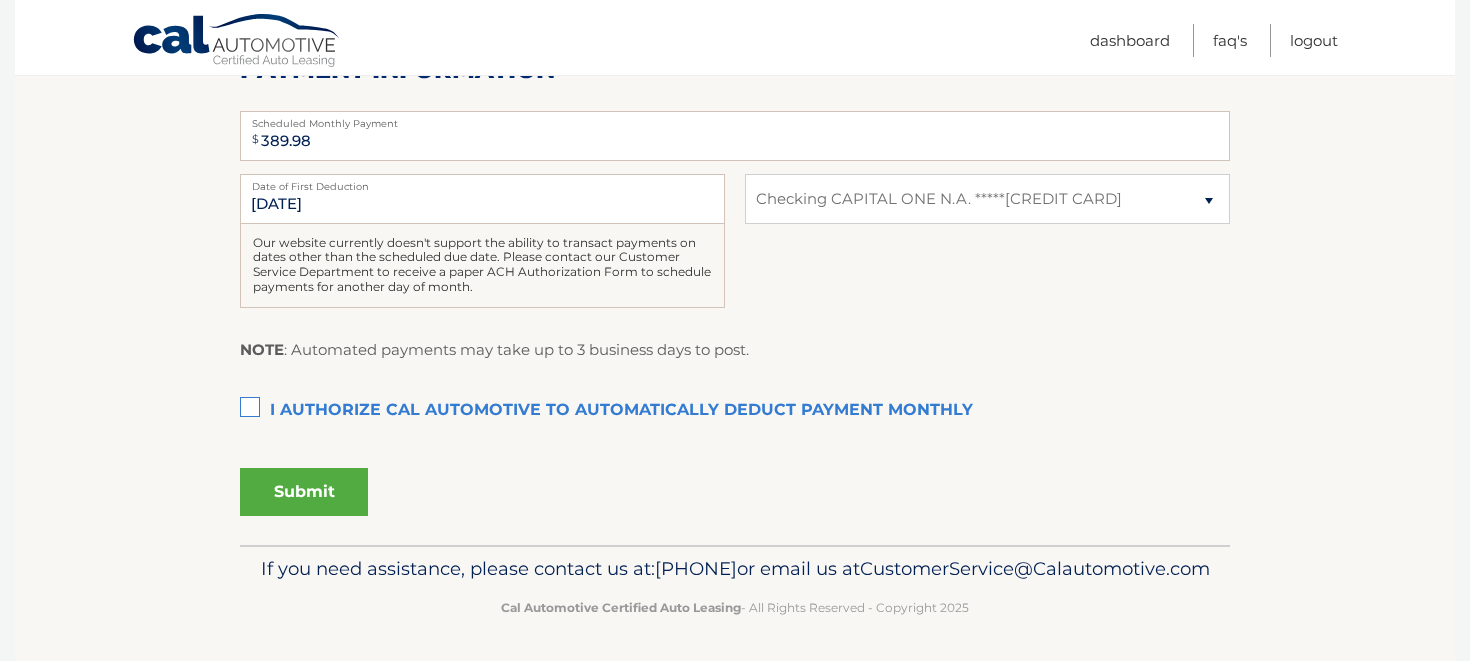 scroll, scrollTop: 454, scrollLeft: 0, axis: vertical 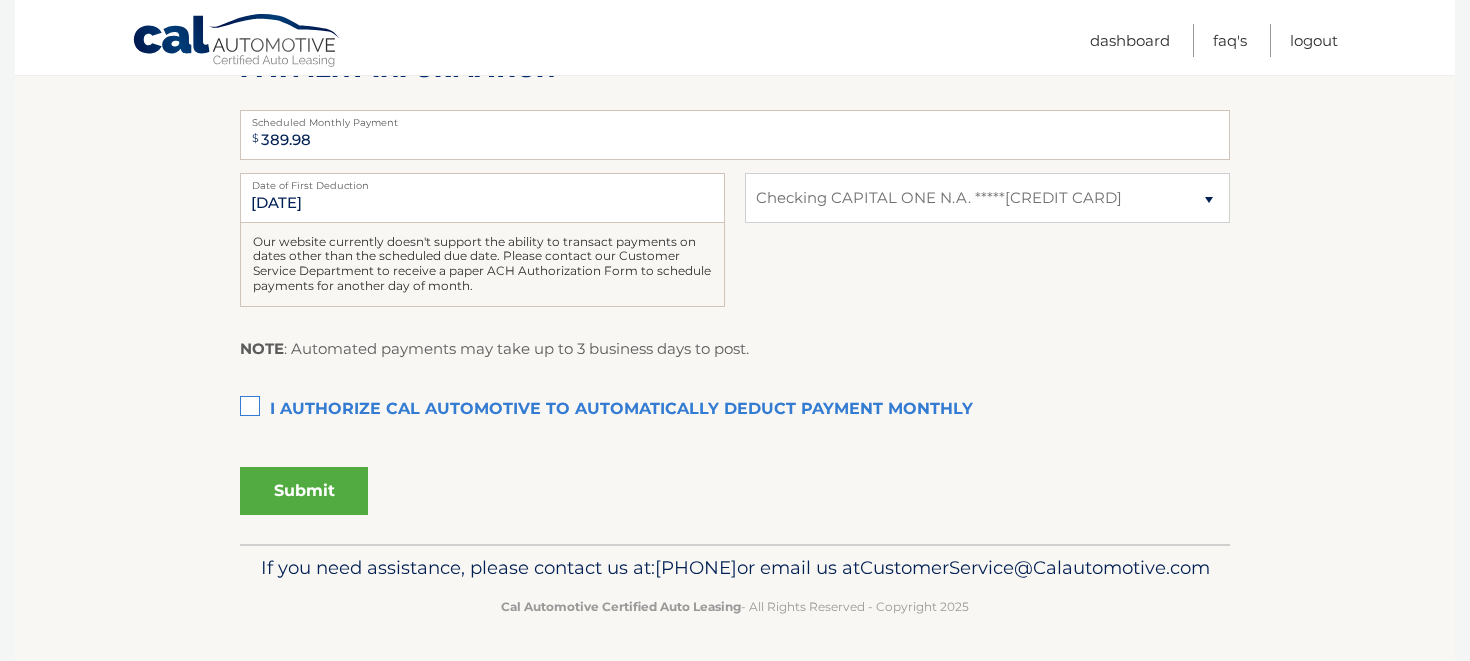 click on "I authorize cal automotive to automatically deduct payment monthly
This checkbox must be checked" at bounding box center [735, 410] 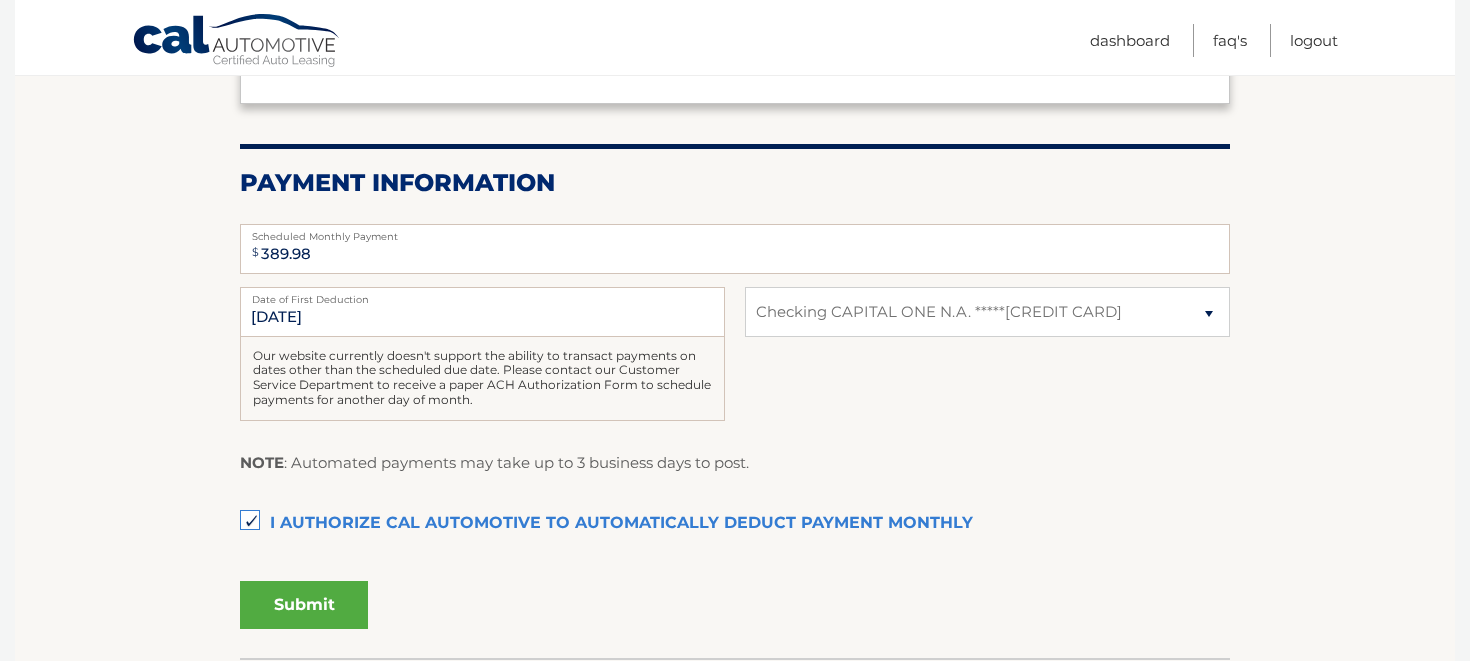 scroll, scrollTop: 344, scrollLeft: 0, axis: vertical 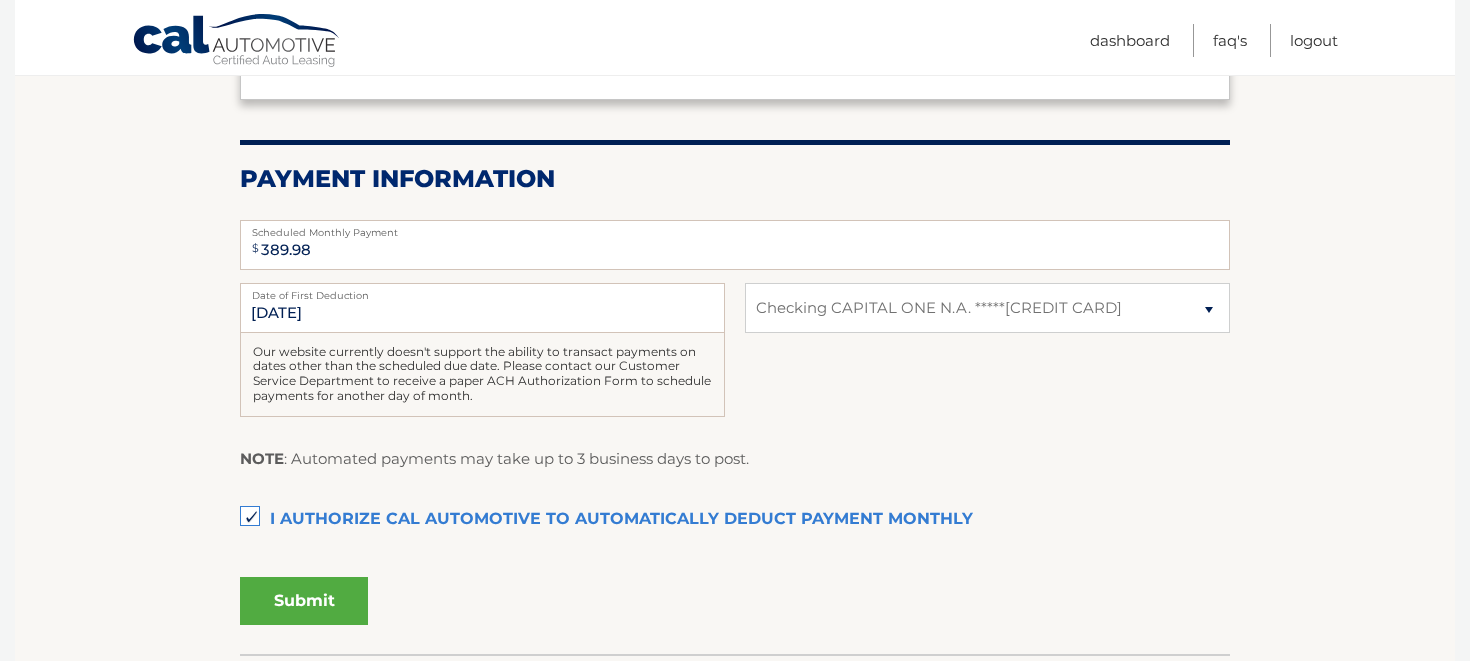 click on "Submit" at bounding box center (304, 601) 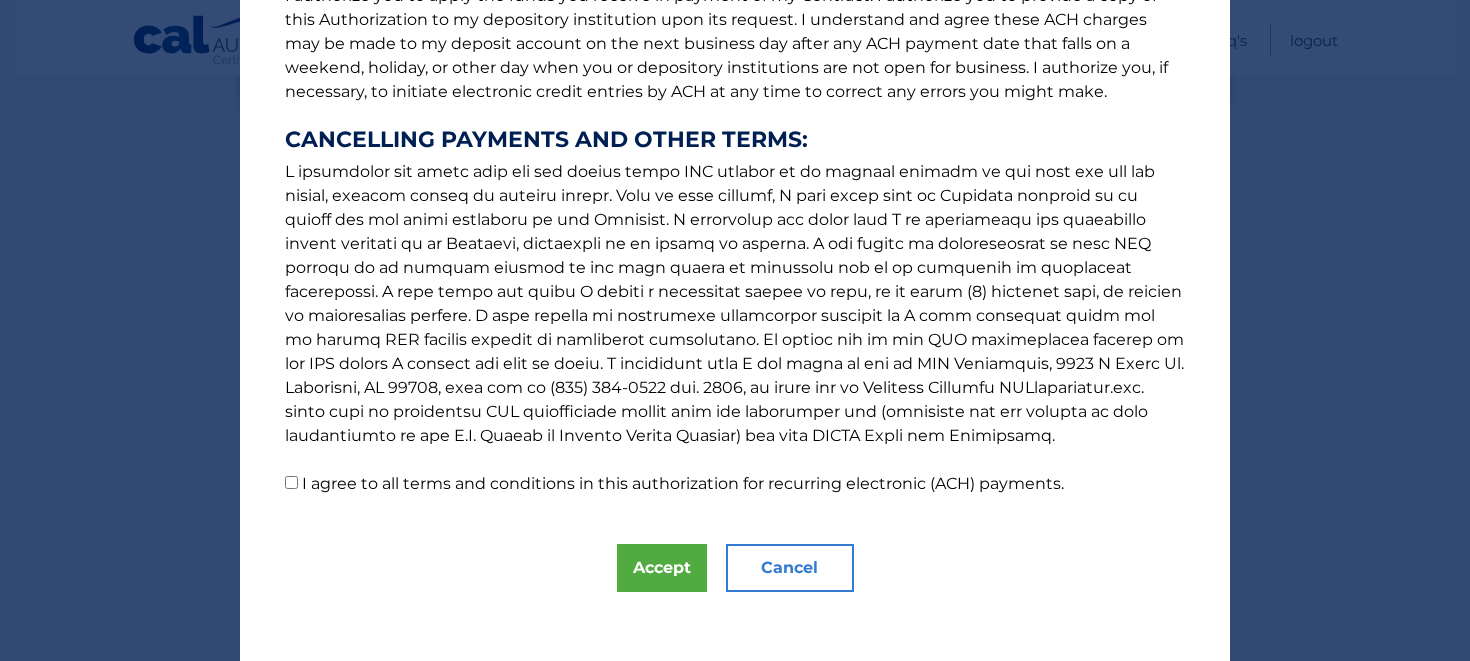 scroll, scrollTop: 307, scrollLeft: 0, axis: vertical 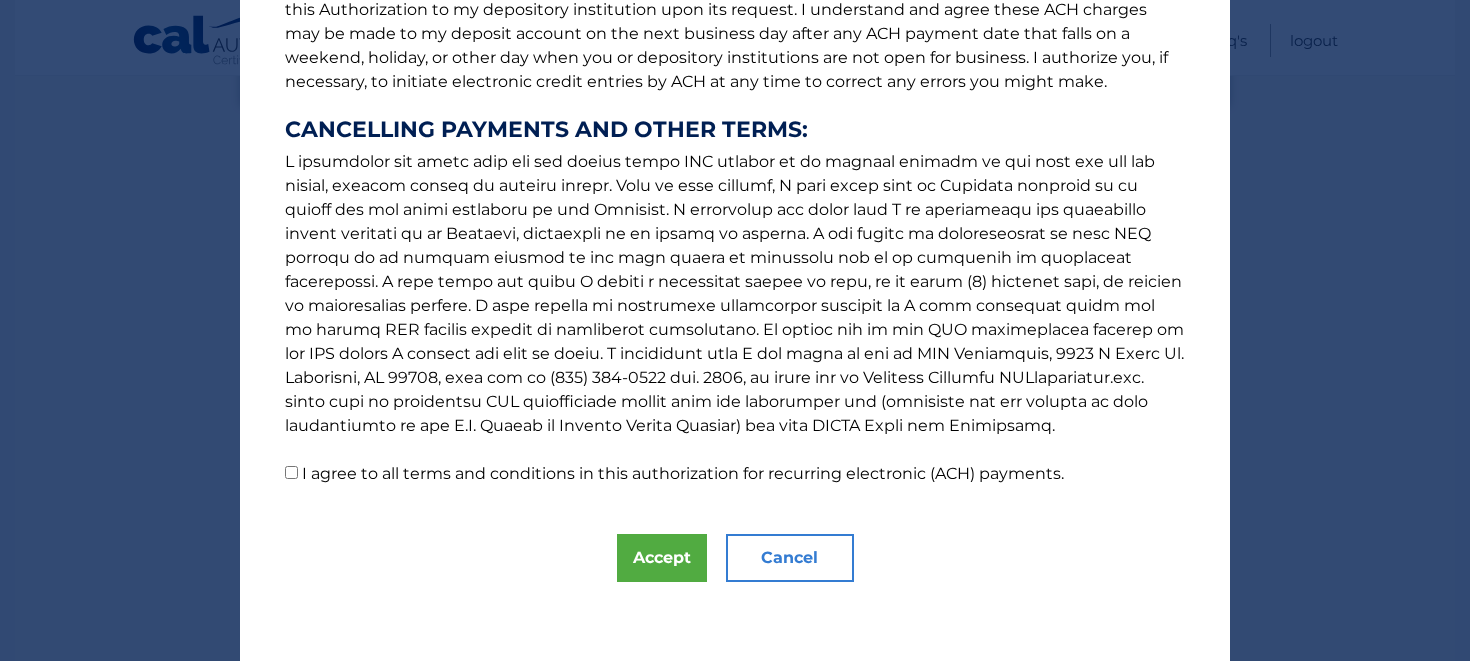 click on "I agree to all terms and conditions in this authorization for recurring electronic (ACH) payments." at bounding box center [291, 472] 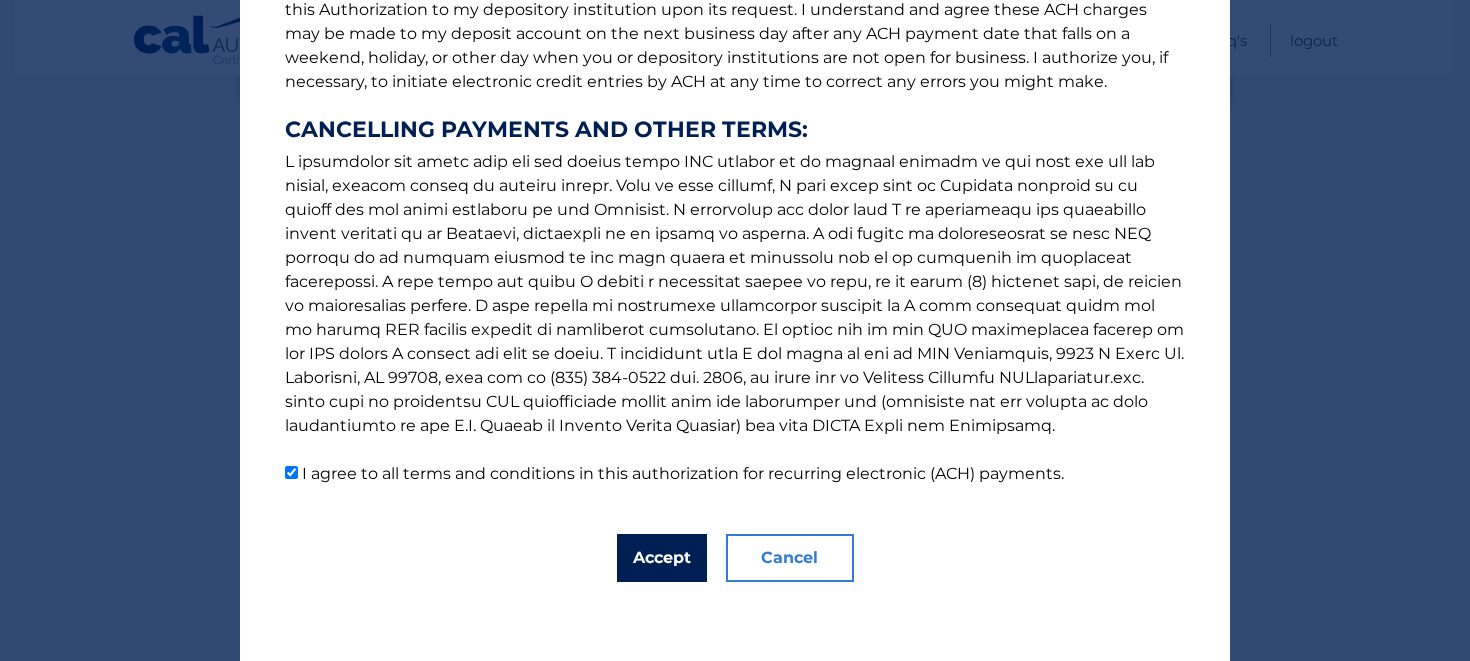 click on "Accept" at bounding box center [662, 558] 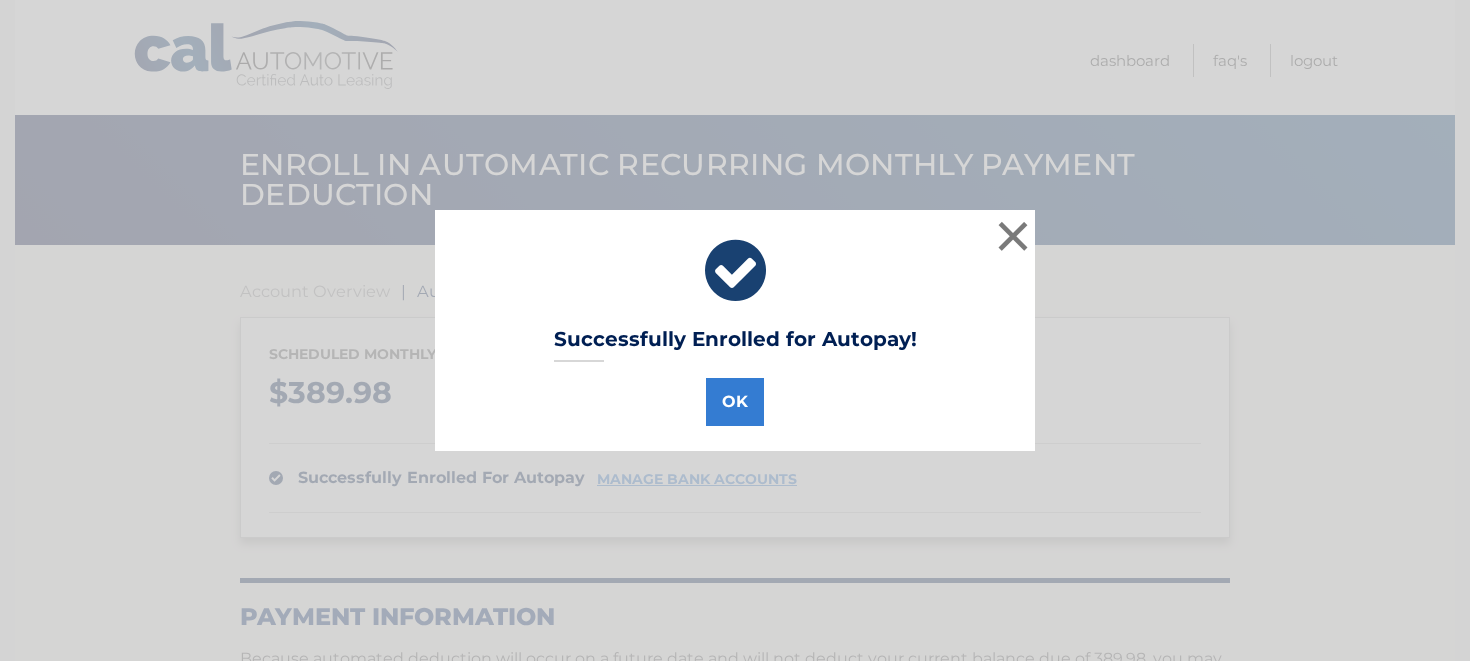 scroll, scrollTop: 0, scrollLeft: 0, axis: both 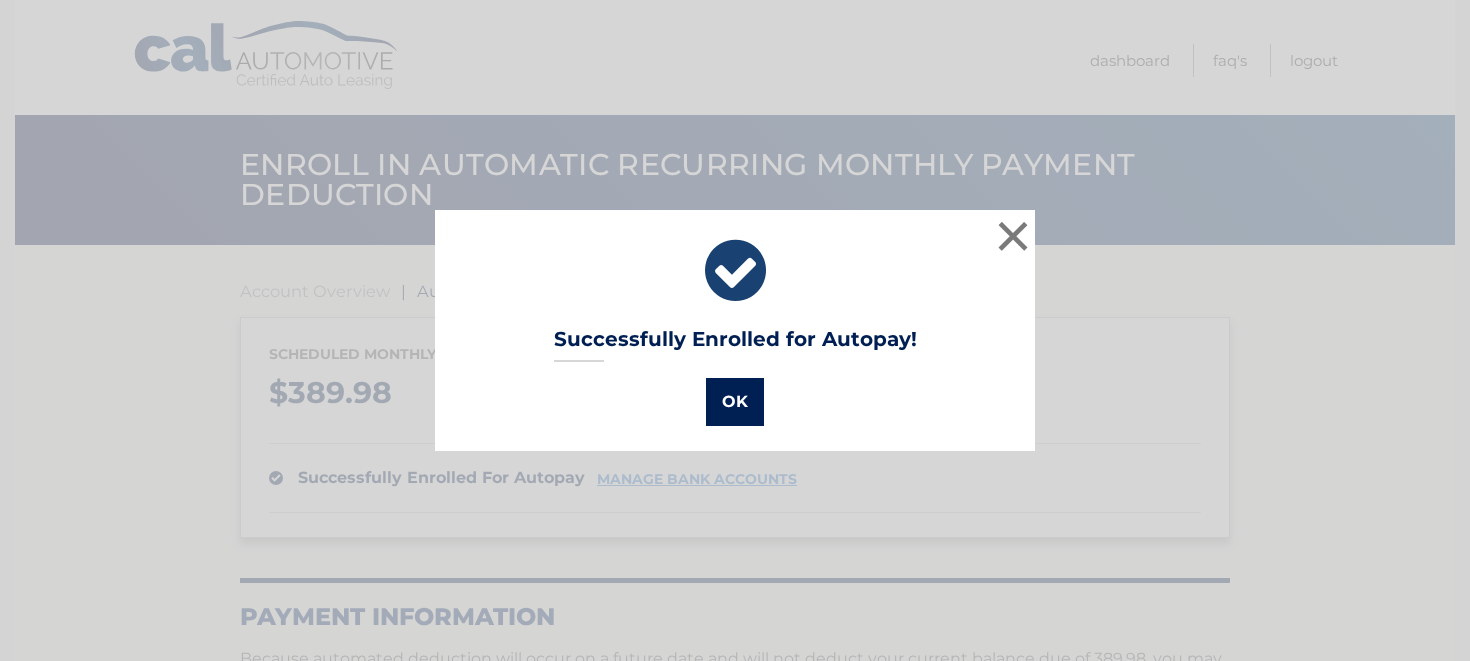 click on "OK" at bounding box center (735, 402) 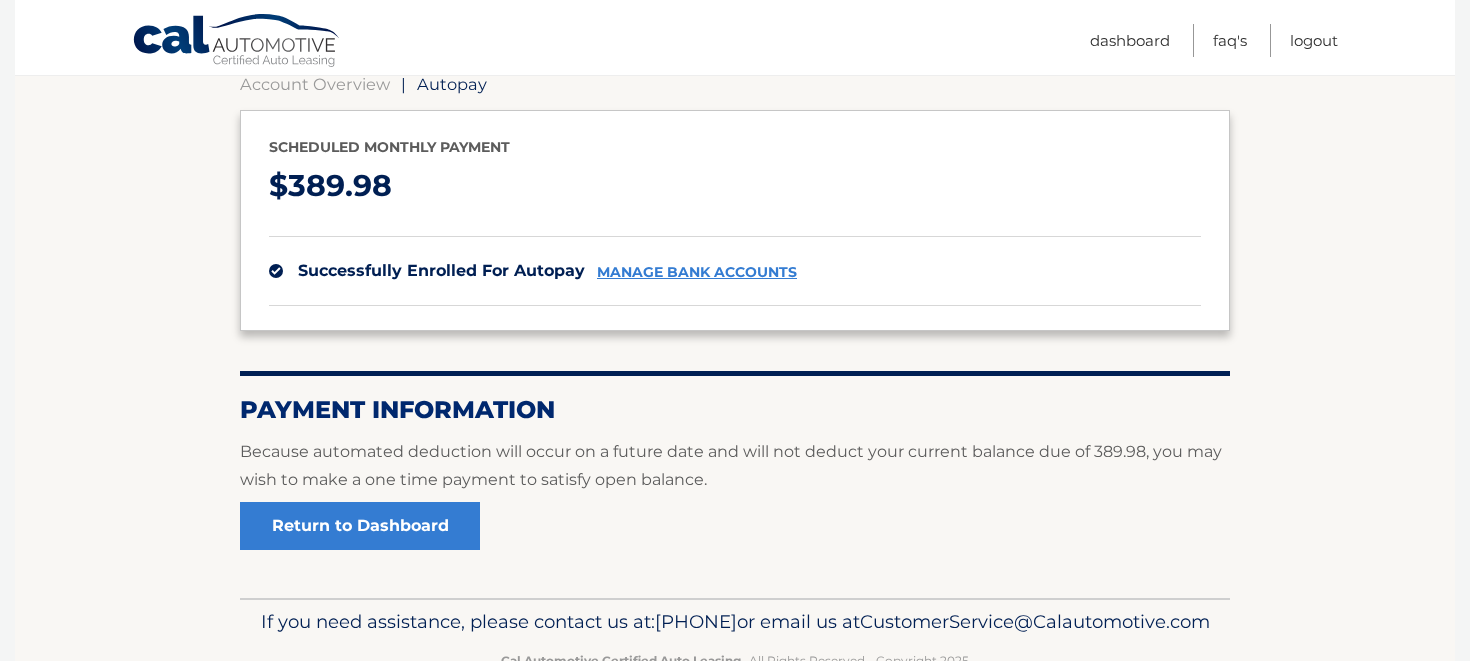 scroll, scrollTop: 296, scrollLeft: 0, axis: vertical 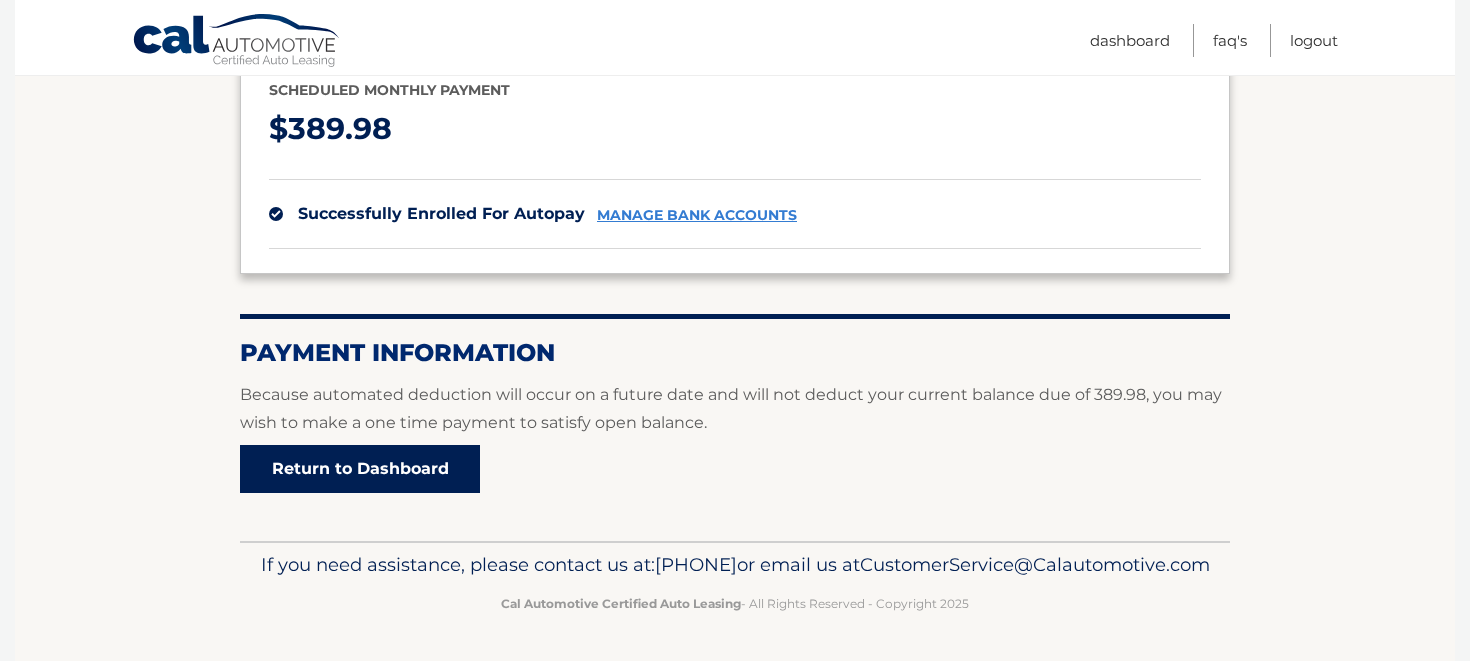 click on "Return to Dashboard" at bounding box center [360, 469] 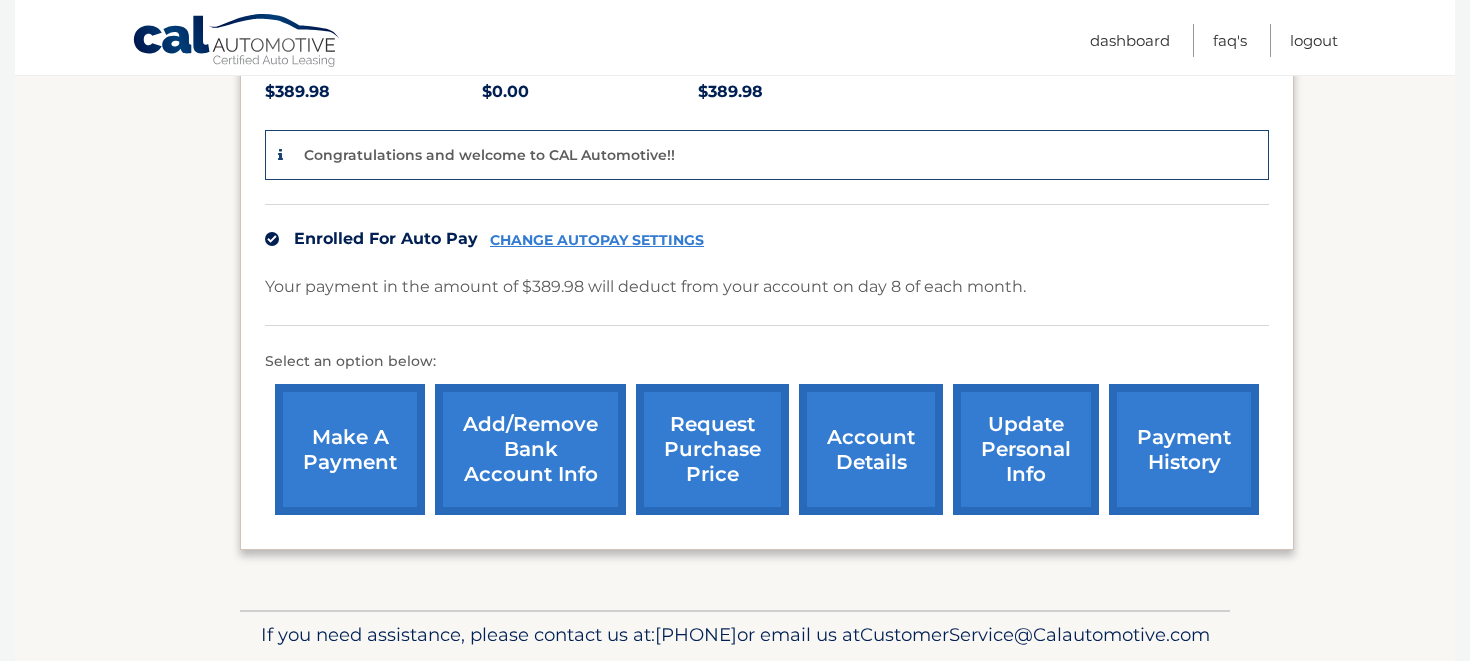 scroll, scrollTop: 451, scrollLeft: 0, axis: vertical 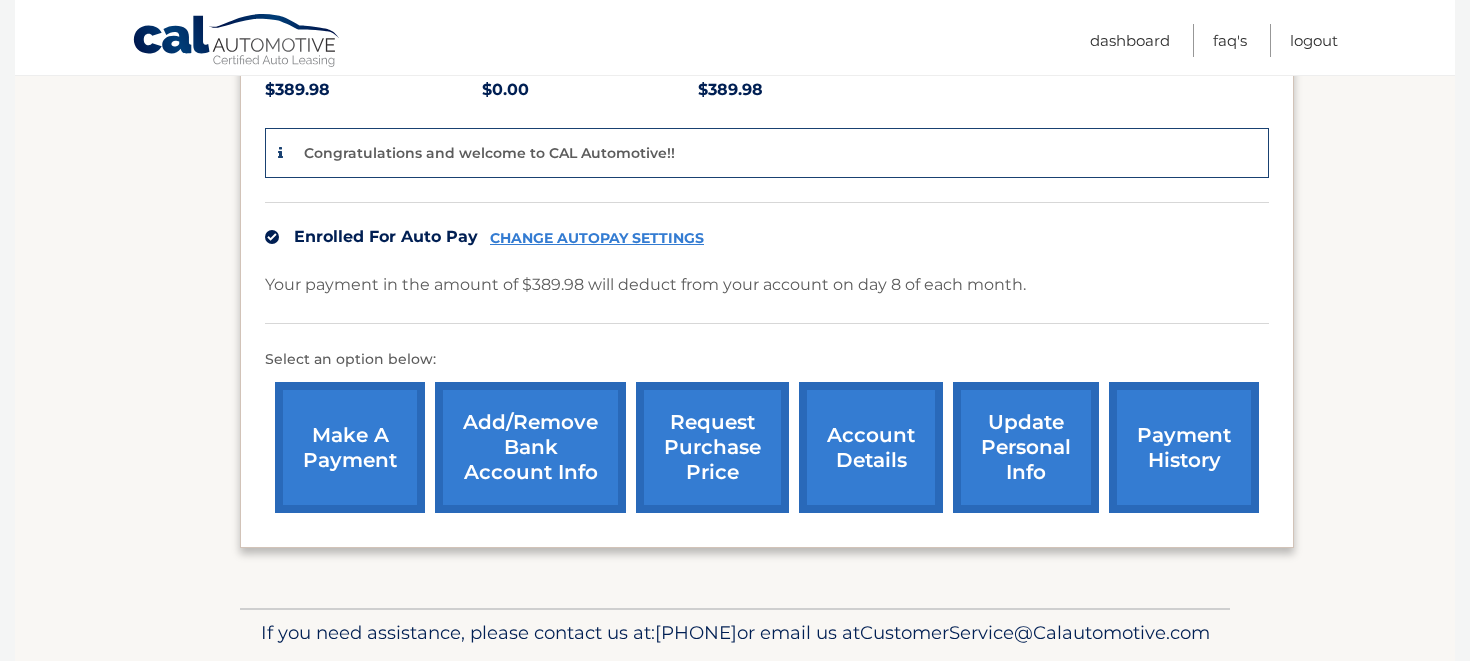 click on "account details" at bounding box center [871, 447] 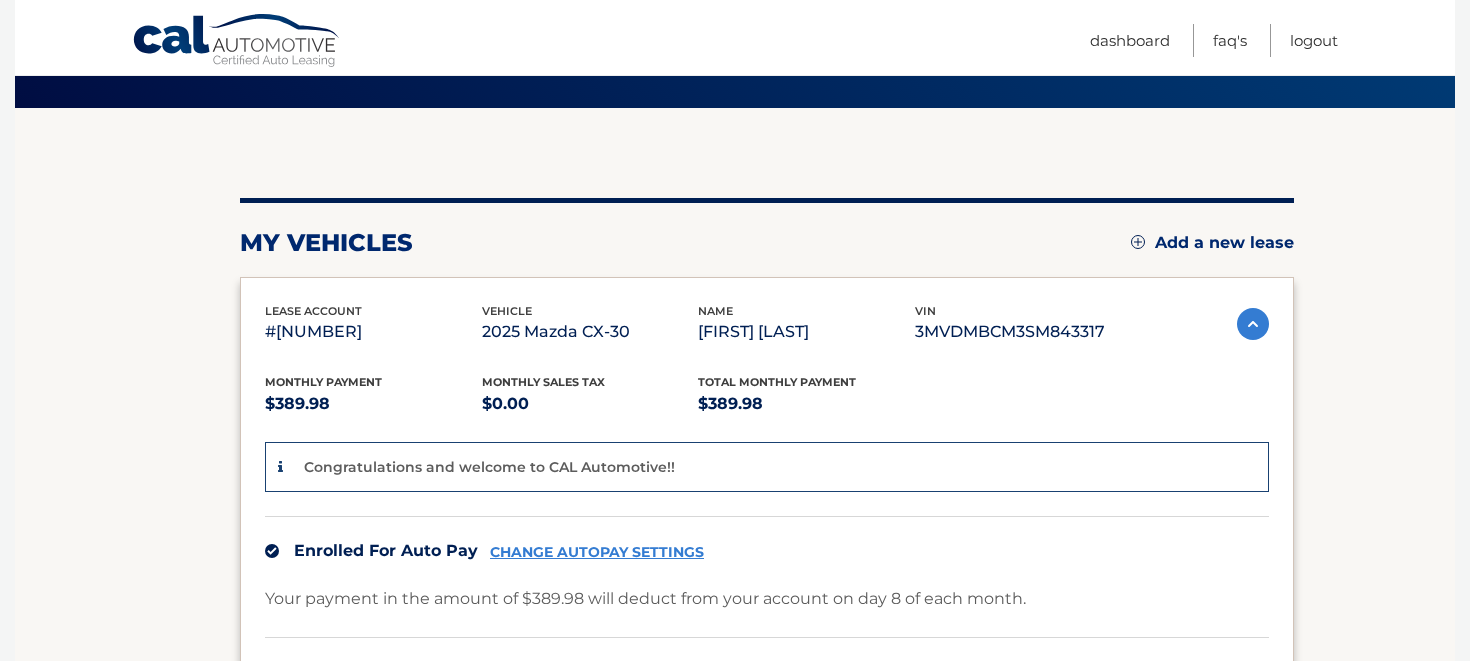 scroll, scrollTop: 93, scrollLeft: 0, axis: vertical 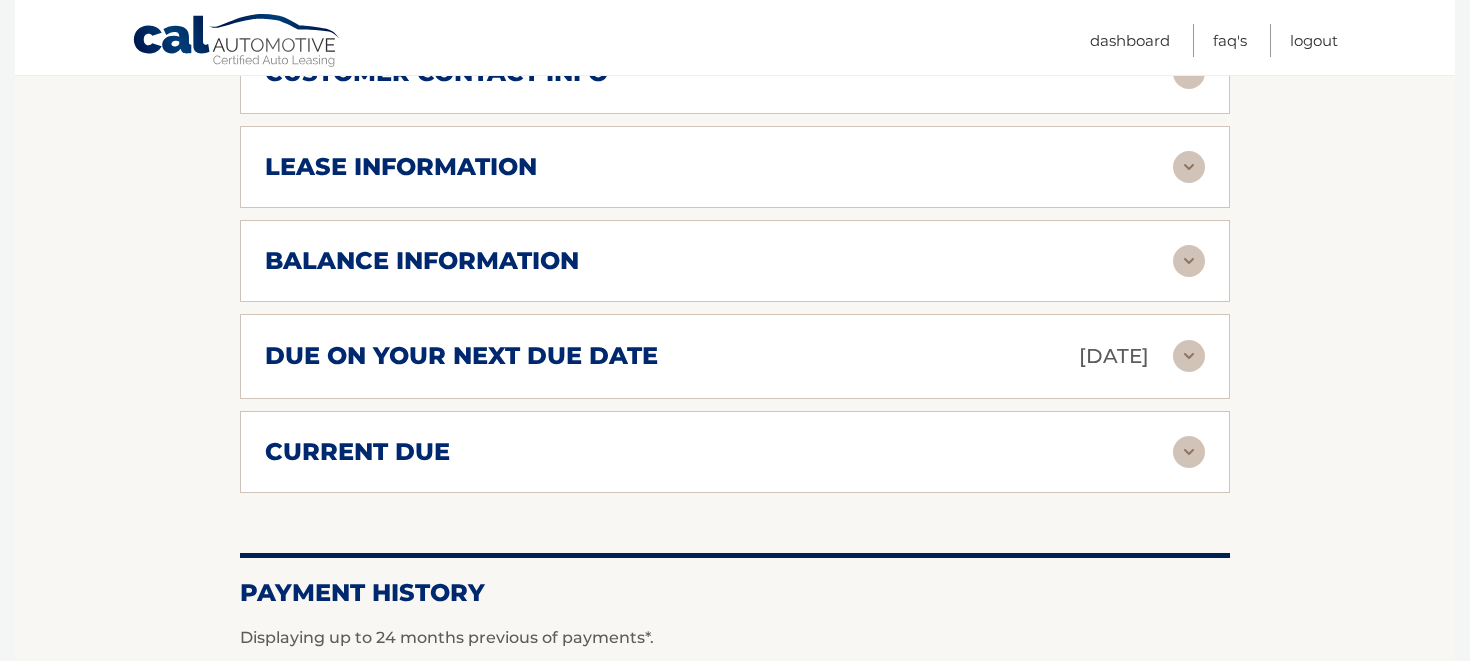 click at bounding box center (1189, 356) 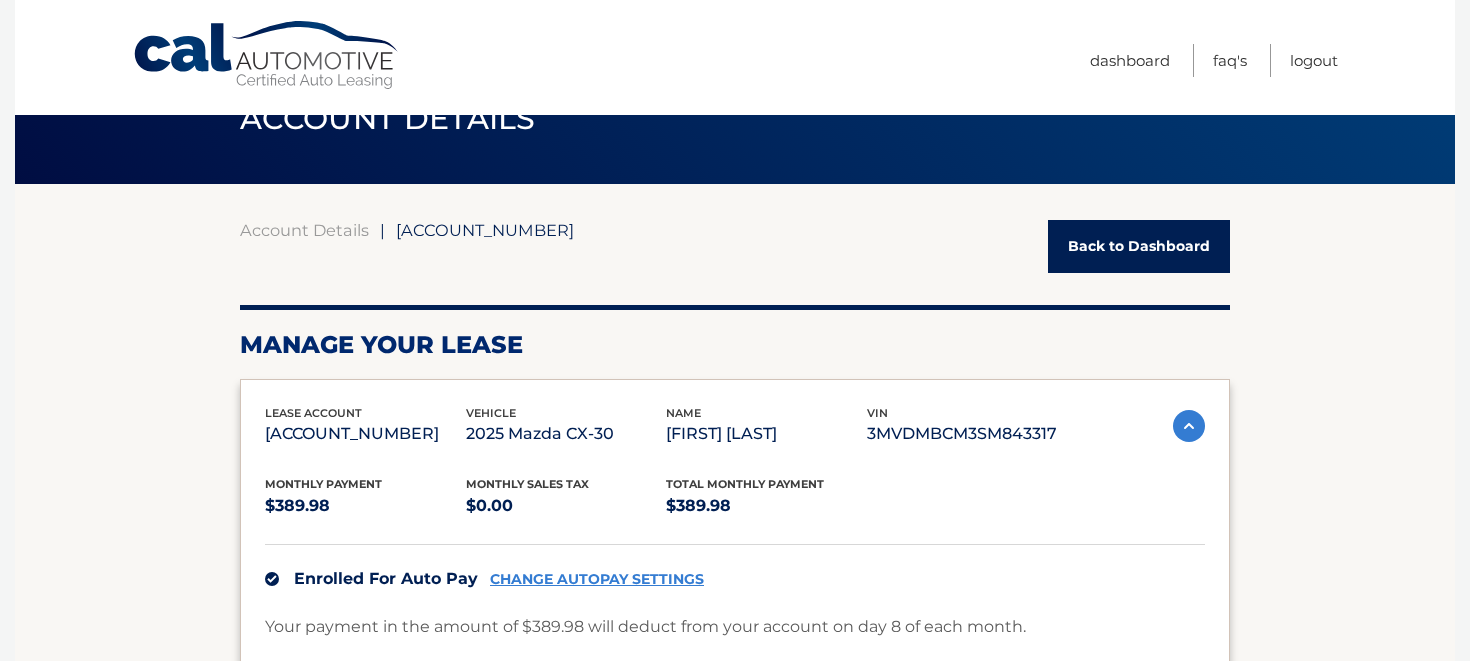 scroll, scrollTop: 0, scrollLeft: 0, axis: both 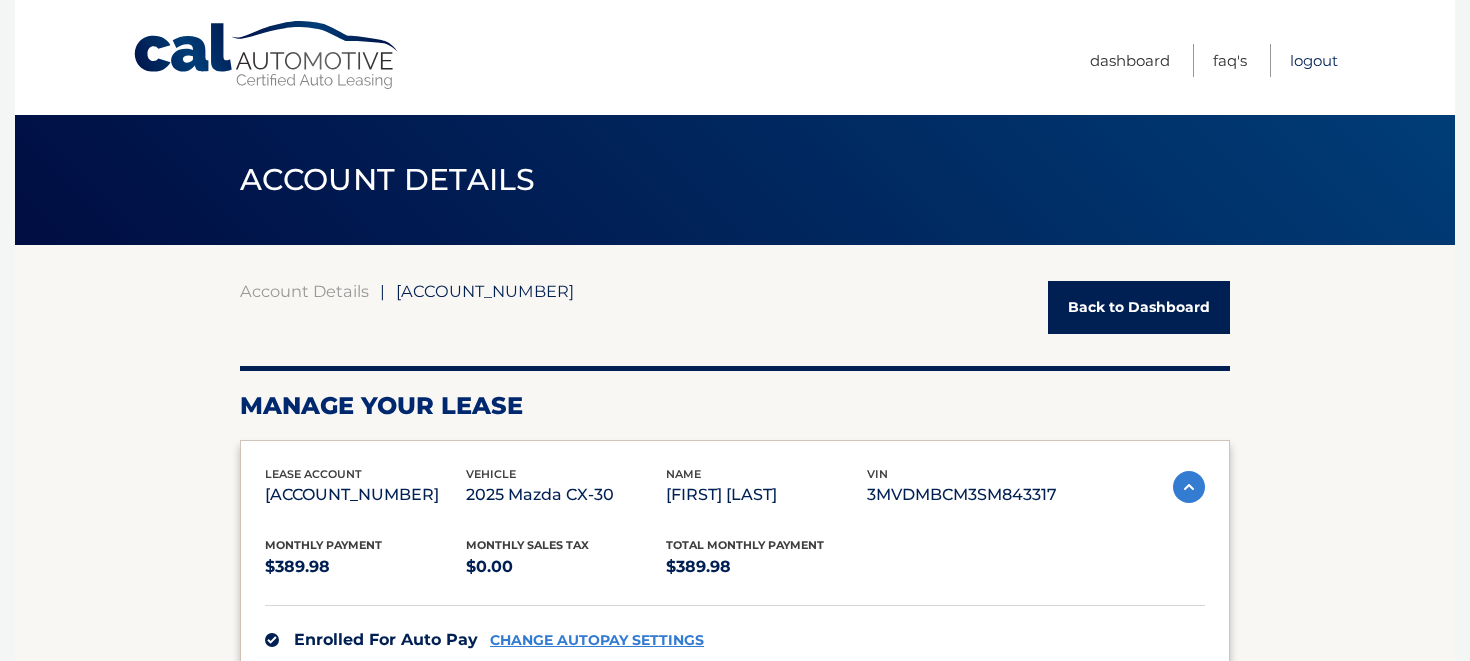 click on "Logout" at bounding box center [1314, 60] 